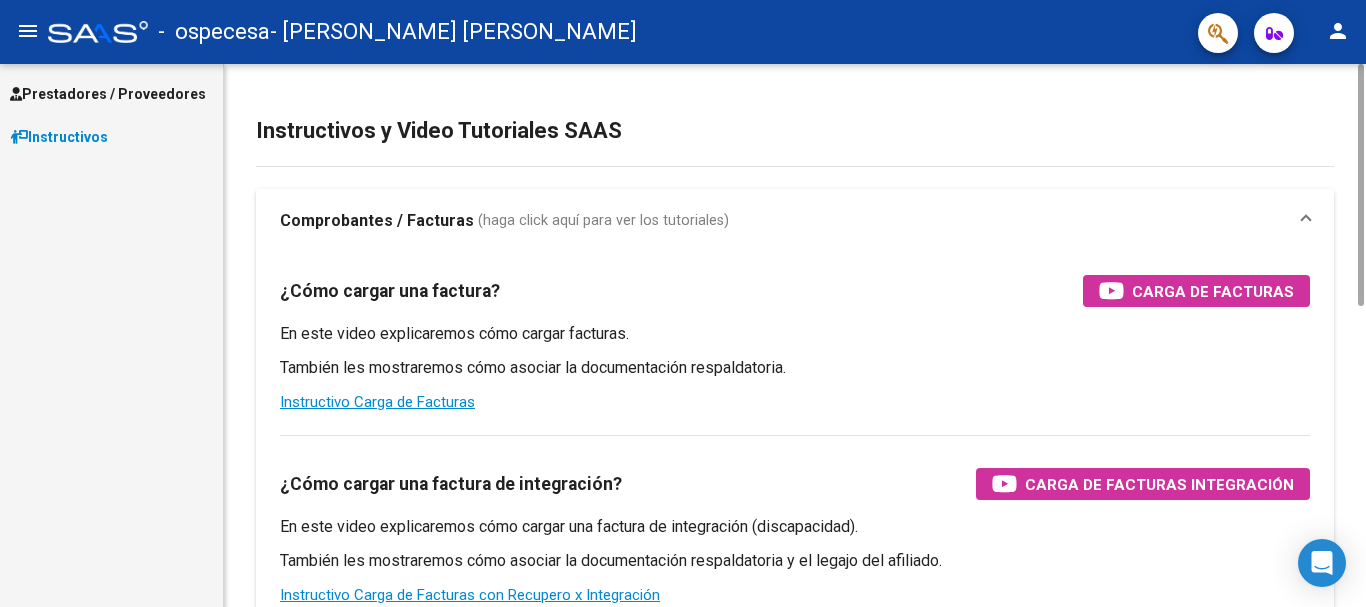 scroll, scrollTop: 0, scrollLeft: 0, axis: both 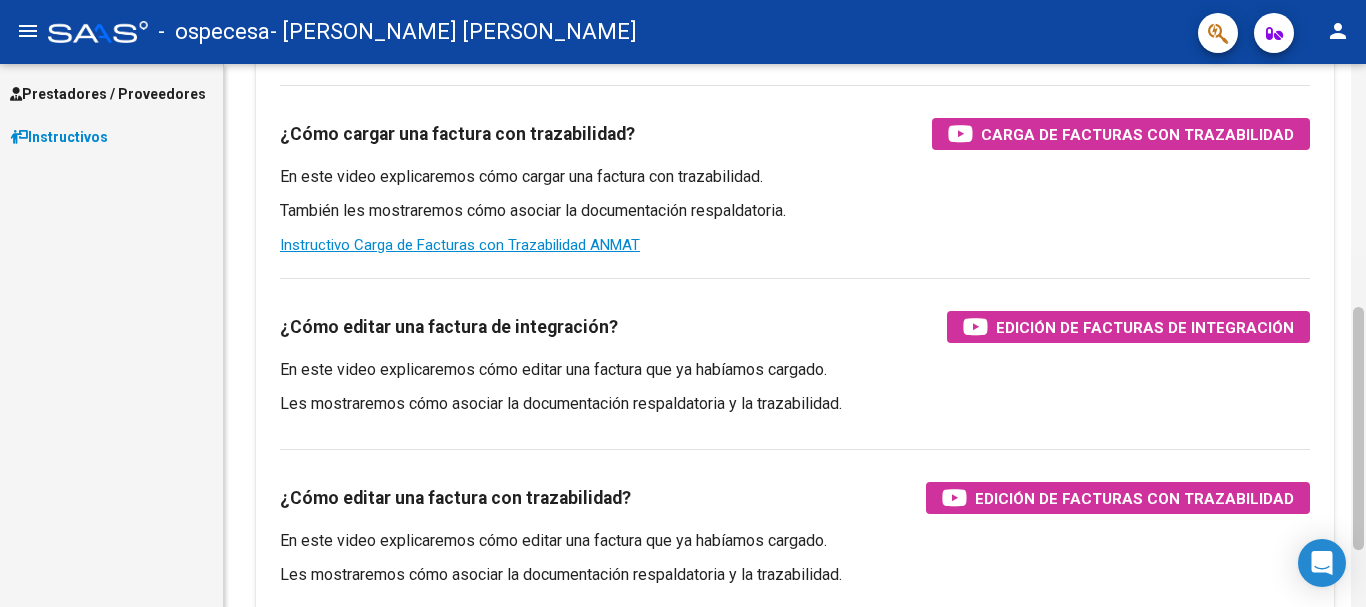 drag, startPoint x: 1365, startPoint y: 253, endPoint x: 1365, endPoint y: 330, distance: 77 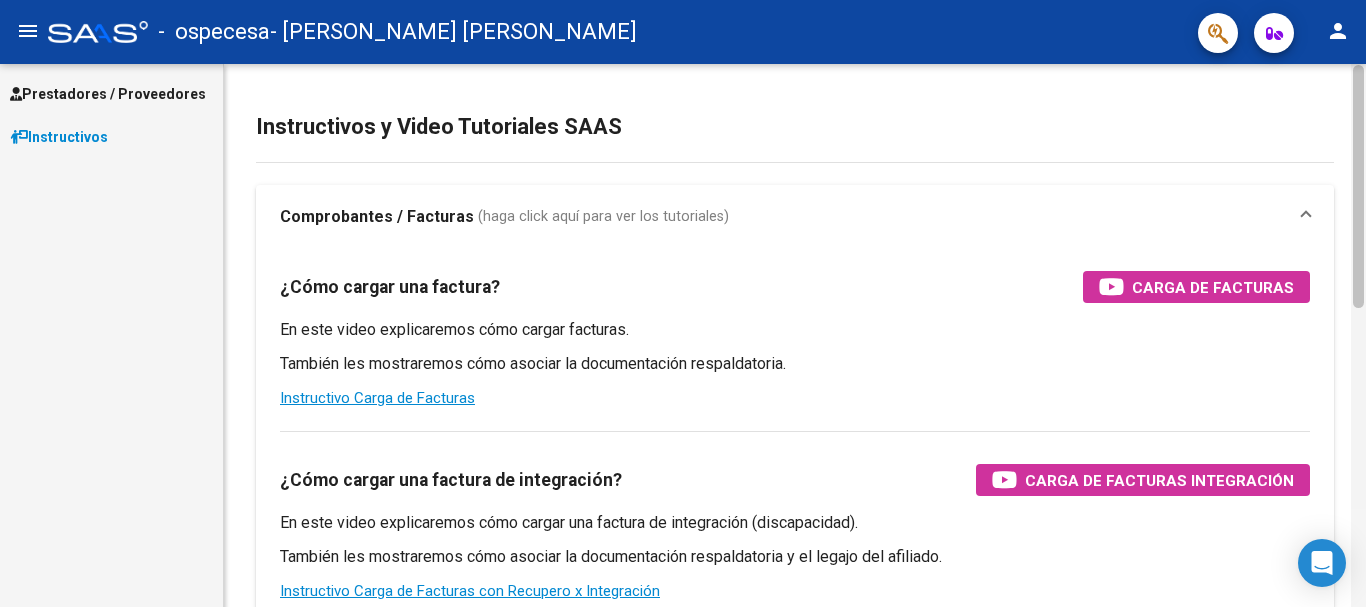 scroll, scrollTop: 0, scrollLeft: 0, axis: both 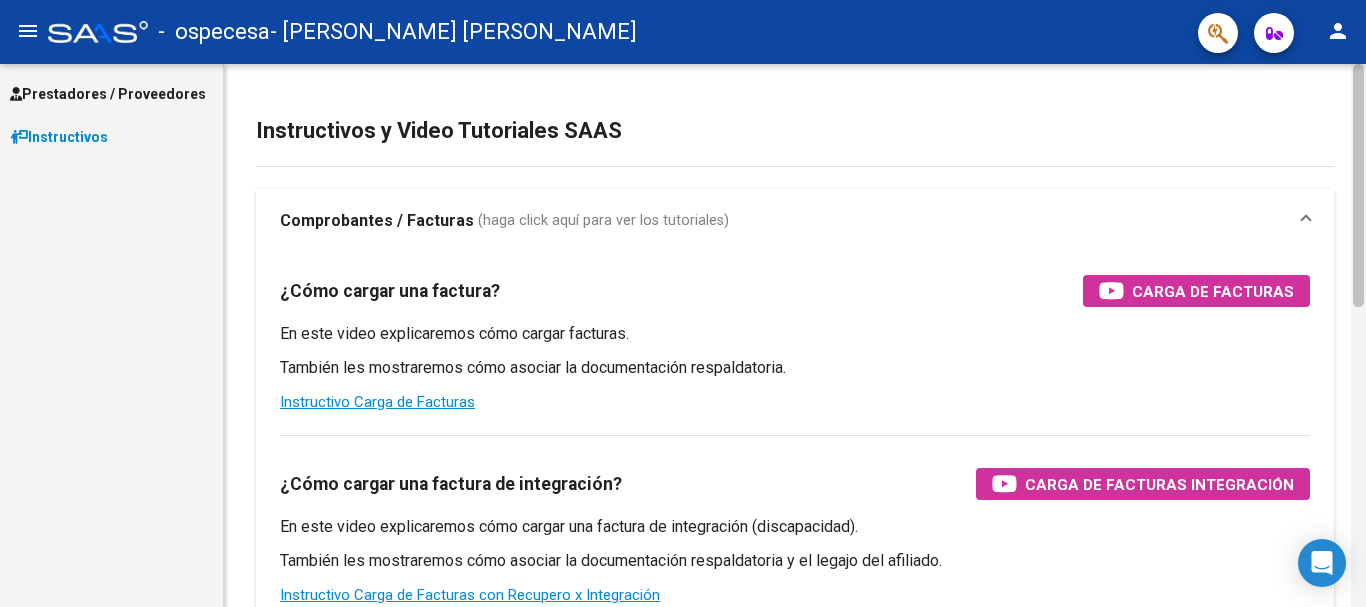 drag, startPoint x: 1361, startPoint y: 345, endPoint x: 1365, endPoint y: 81, distance: 264.0303 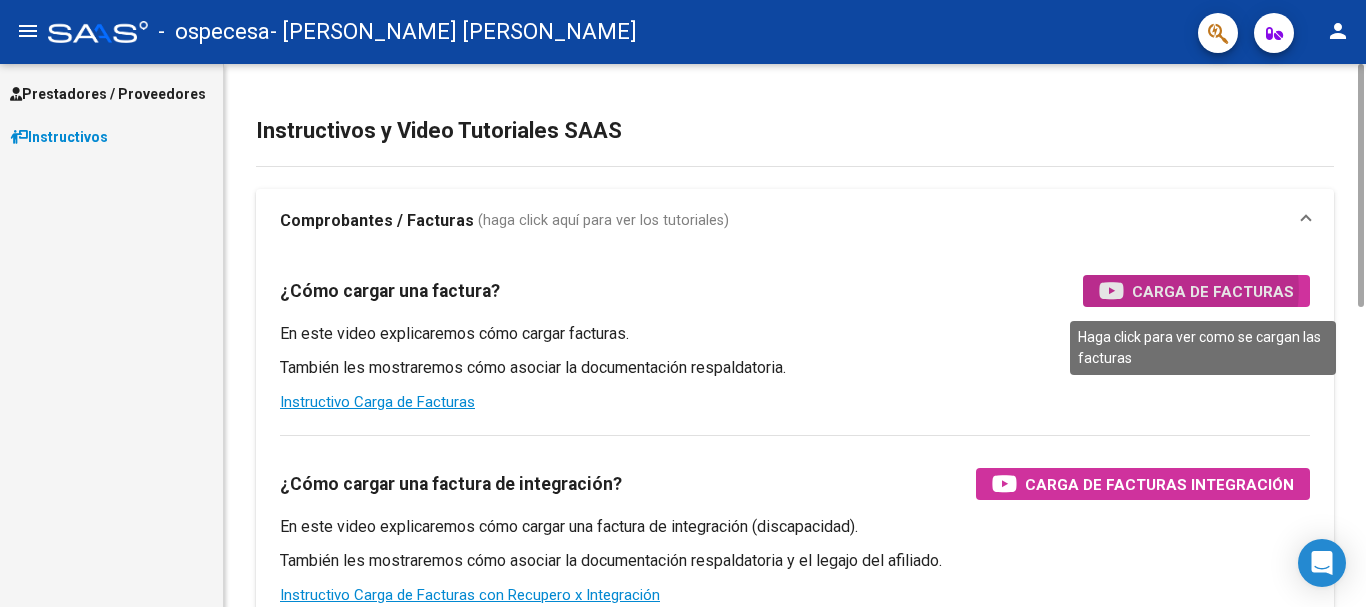 click on "Carga de Facturas" at bounding box center (1213, 291) 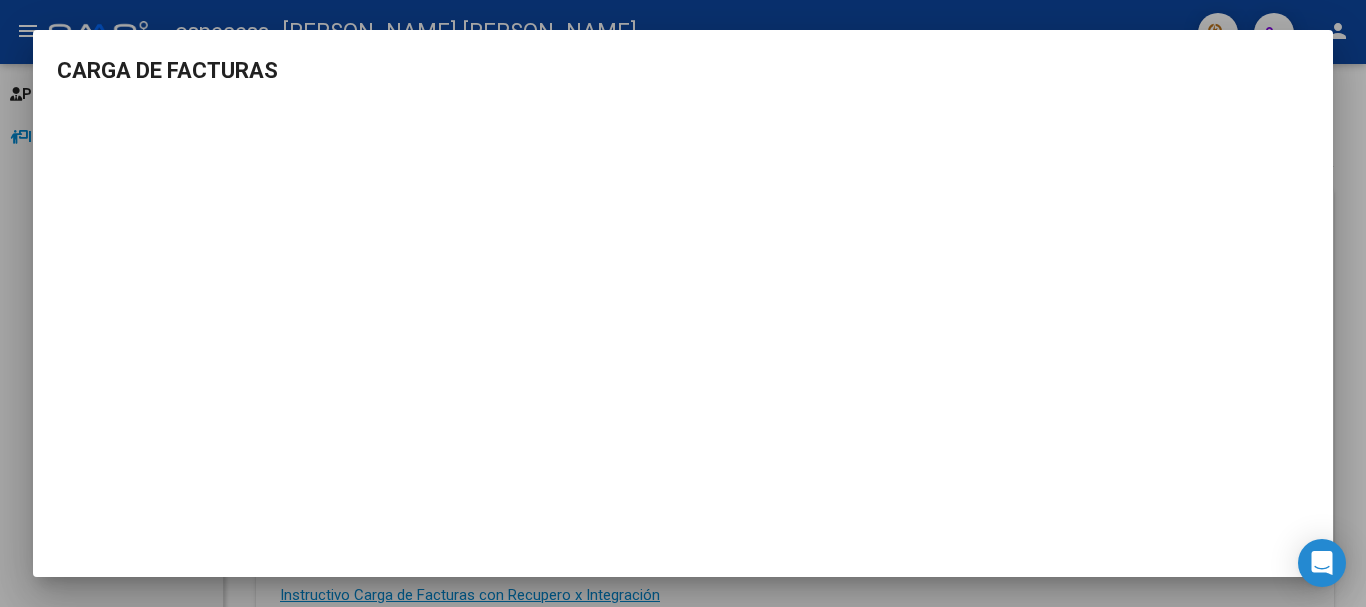 click at bounding box center (683, 303) 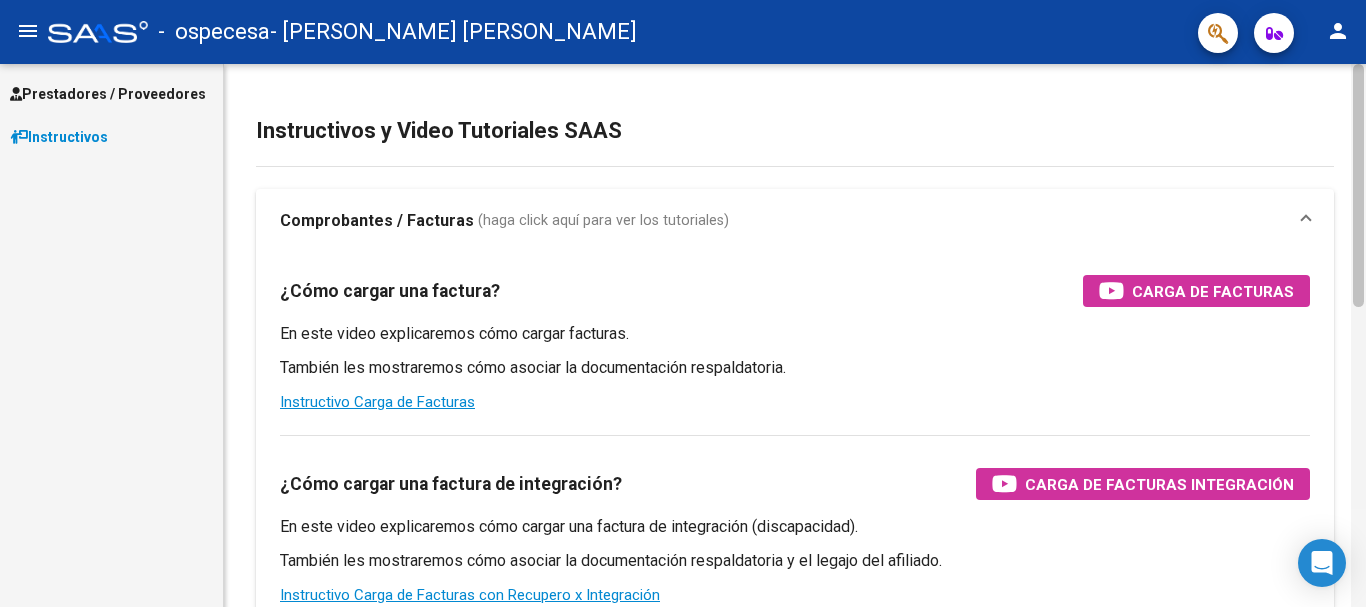 scroll, scrollTop: 543, scrollLeft: 0, axis: vertical 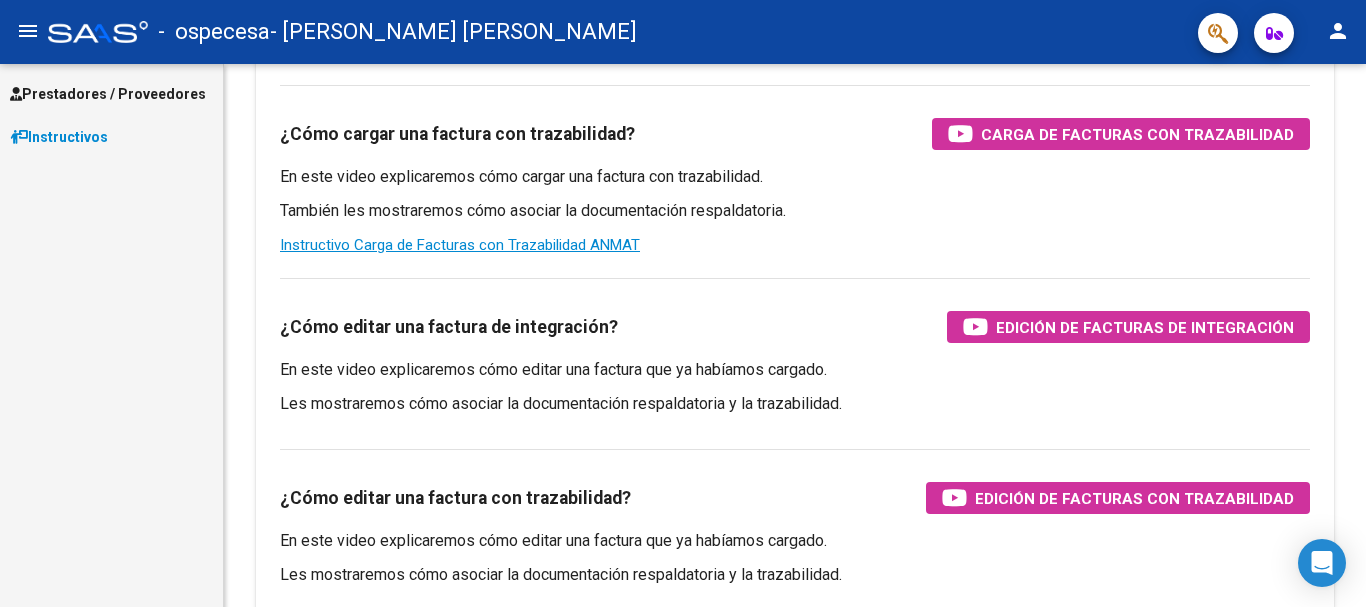 click 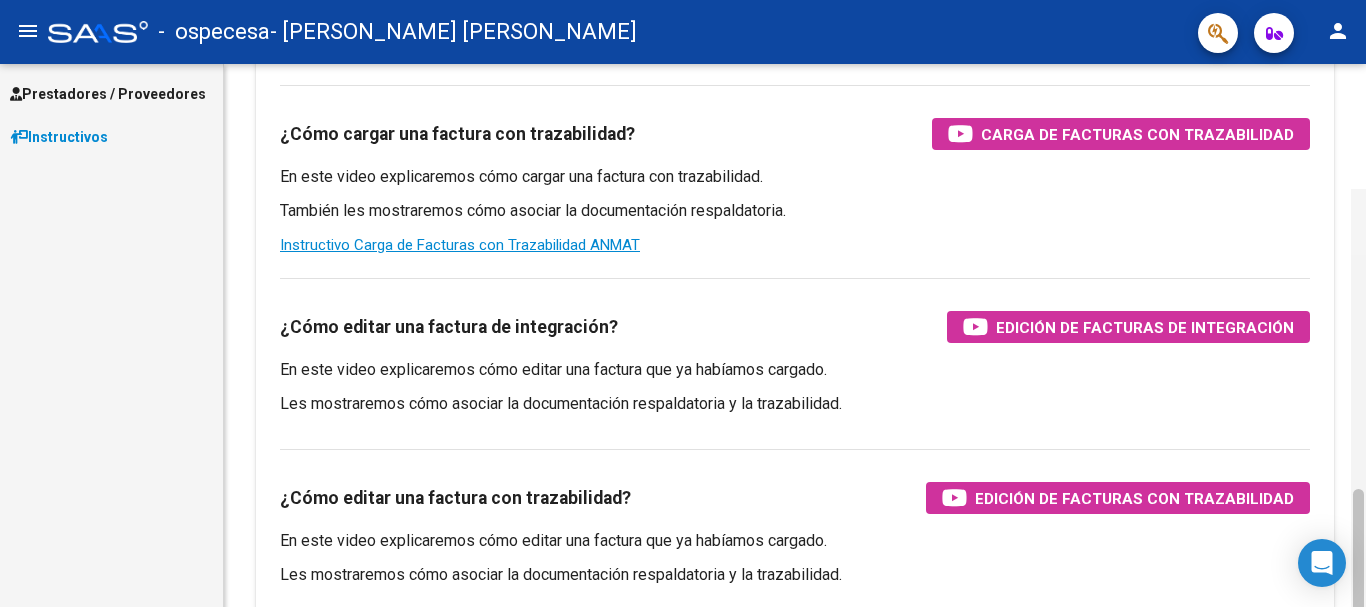 scroll, scrollTop: 668, scrollLeft: 0, axis: vertical 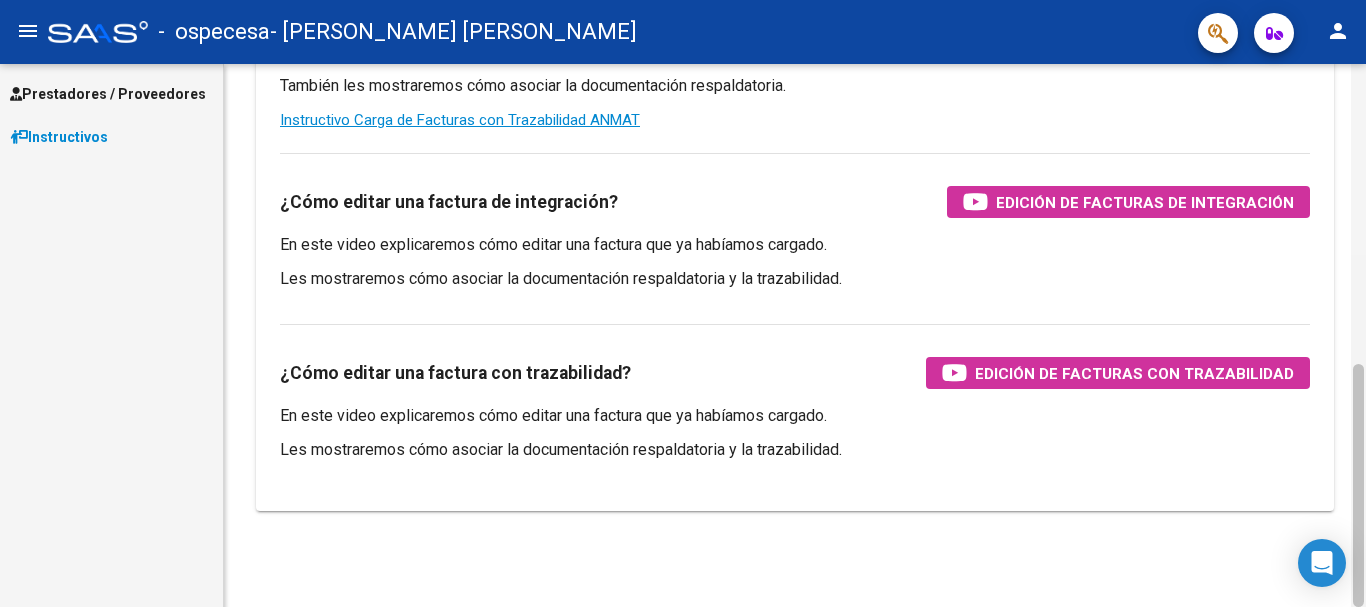 drag, startPoint x: 1365, startPoint y: 309, endPoint x: 1365, endPoint y: 66, distance: 243 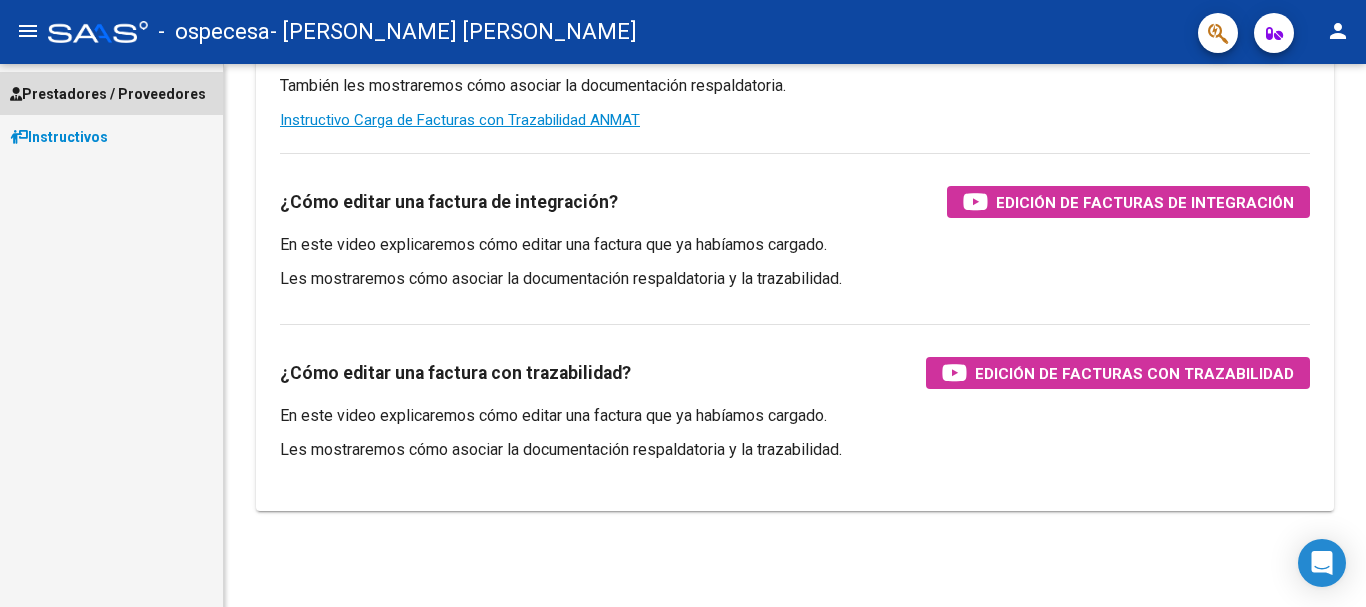 click on "Prestadores / Proveedores" at bounding box center [108, 94] 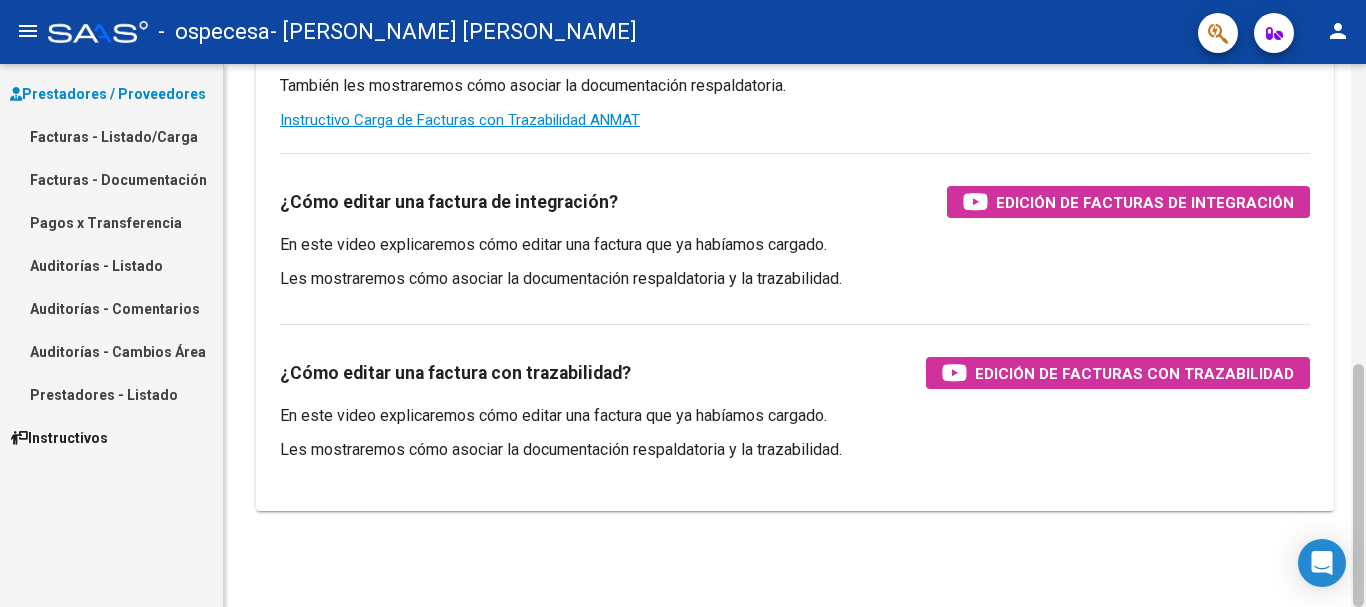 drag, startPoint x: 1365, startPoint y: 374, endPoint x: 1365, endPoint y: 148, distance: 226 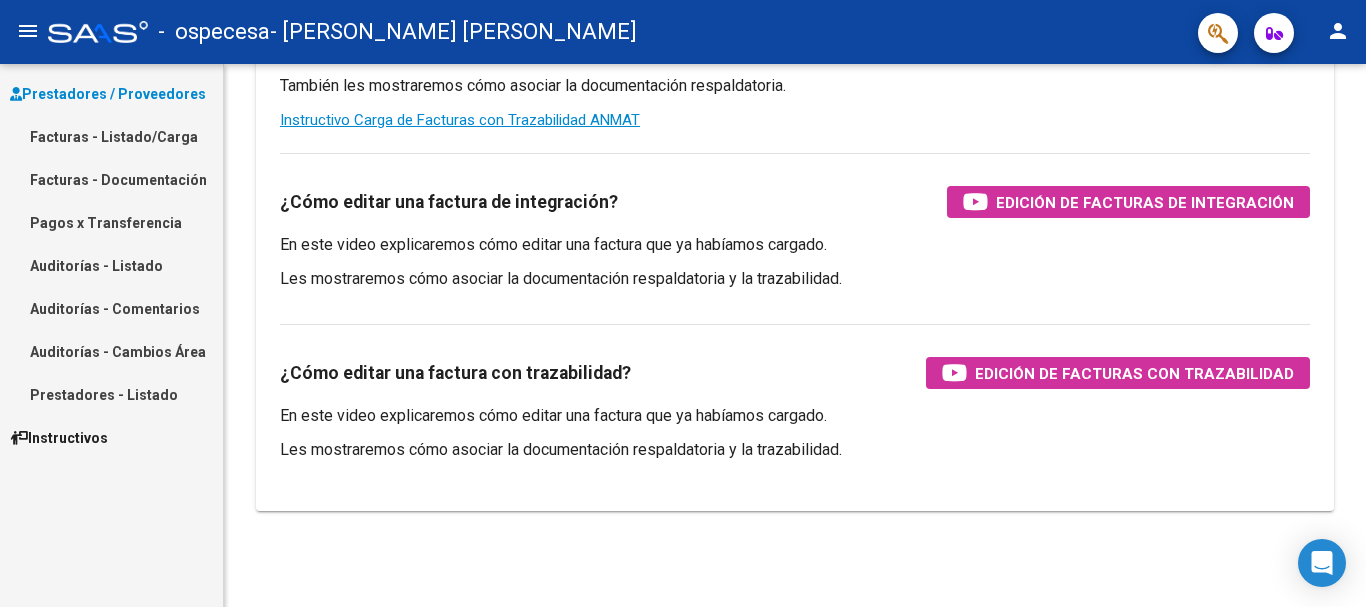 drag, startPoint x: 1365, startPoint y: 389, endPoint x: 1302, endPoint y: 1, distance: 393.08142 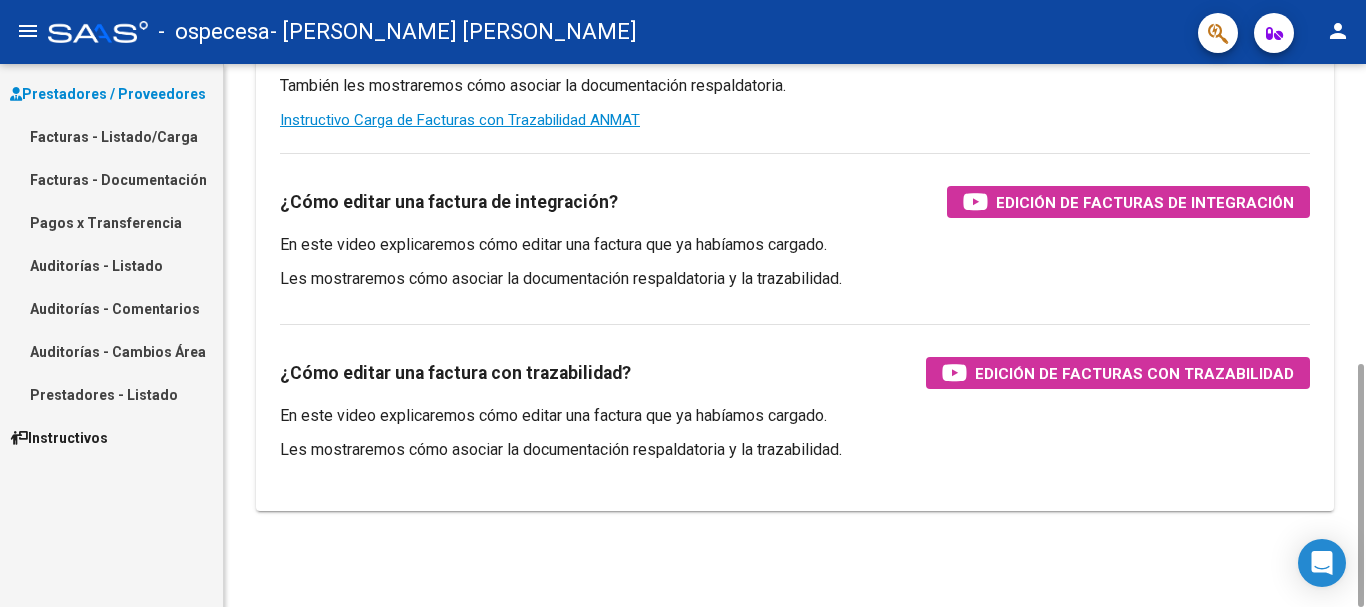 click on "Instructivos y Video Tutoriales SAAS Comprobantes / Facturas     (haga click aquí para ver los tutoriales) ¿Cómo cargar una factura?    Carga de Facturas En este video explicaremos cómo cargar facturas. También les mostraremos cómo asociar la documentación respaldatoria. Instructivo Carga de Facturas ¿Cómo cargar una factura de integración?    Carga de Facturas Integración En este video explicaremos cómo cargar una factura de integración (discapacidad). También les mostraremos cómo asociar la documentación respaldatoria y el legajo del afiliado. Instructivo Carga de Facturas con Recupero x Integración ¿Cómo cargar una factura con trazabilidad?    Carga de Facturas con Trazabilidad En este video explicaremos cómo cargar una factura con trazabilidad. También les mostraremos cómo asociar la documentación respaldatoria.  Instructivo Carga de Facturas con Trazabilidad ANMAT ¿Cómo editar una factura de integración?    Edición de Facturas de integración" 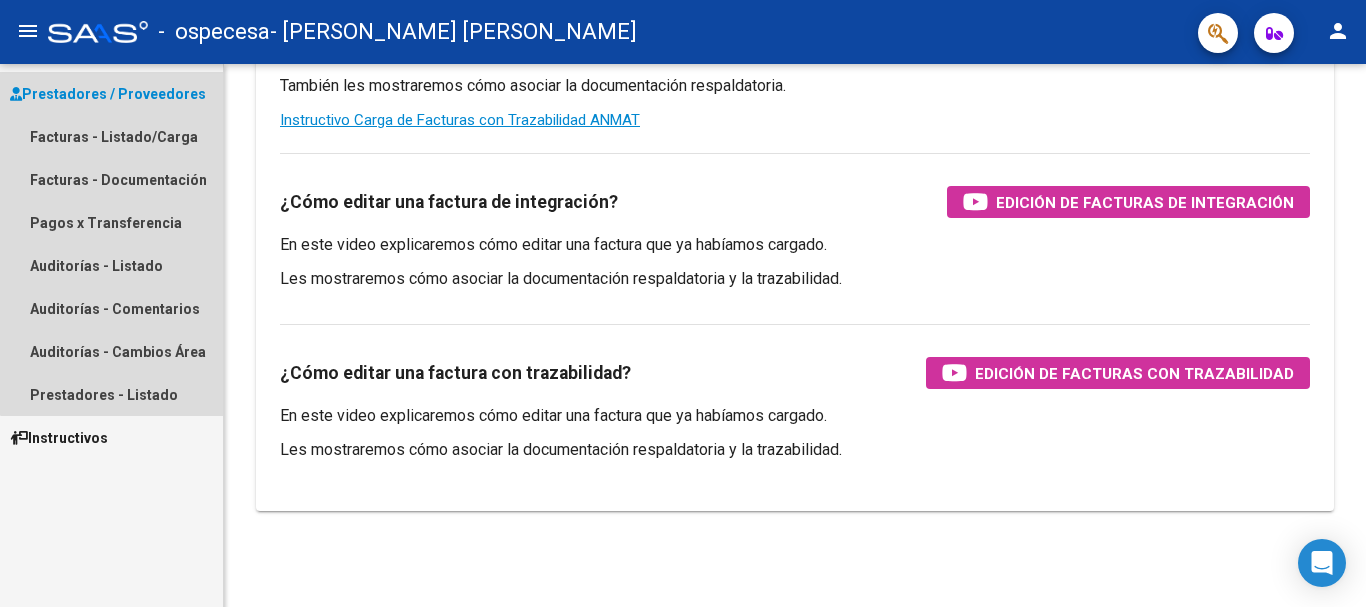 click on "Prestadores / Proveedores" at bounding box center (108, 94) 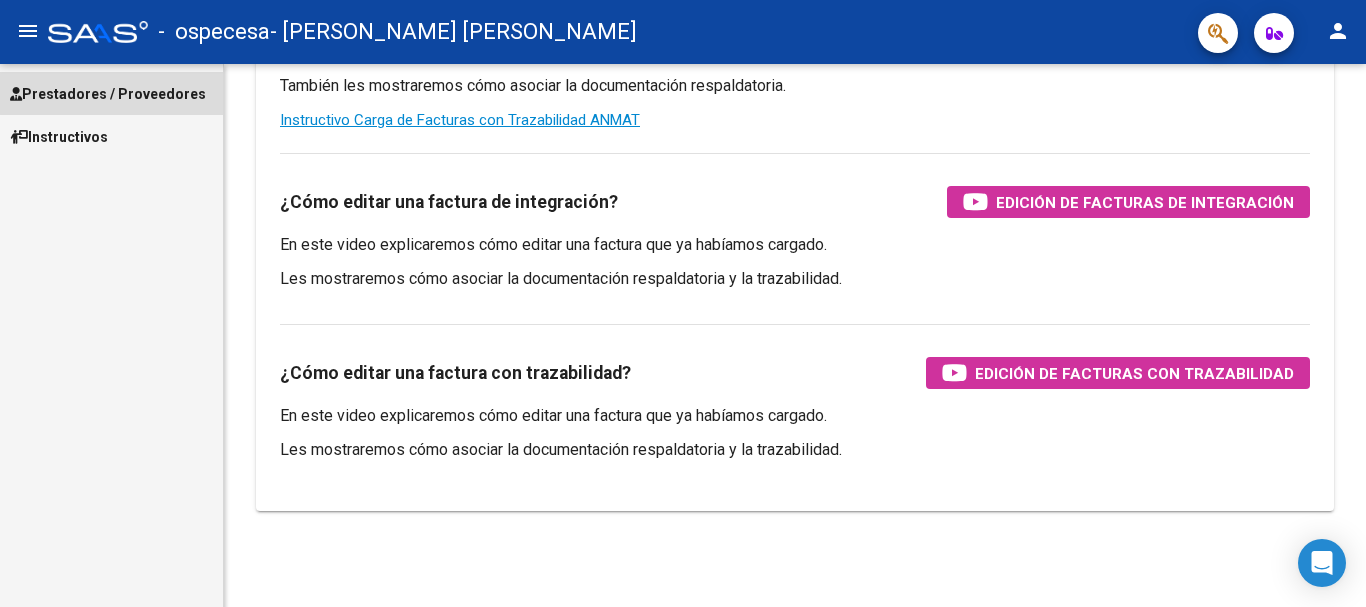 click on "Prestadores / Proveedores" at bounding box center (108, 94) 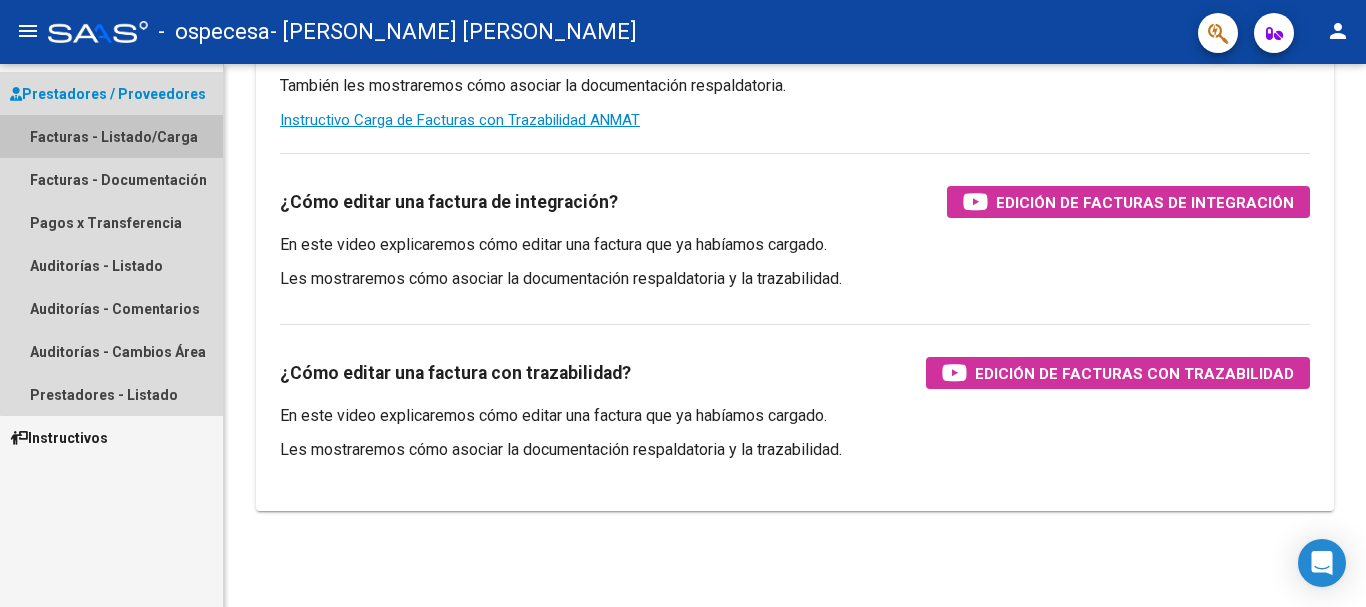 click on "Facturas - Listado/Carga" at bounding box center [111, 136] 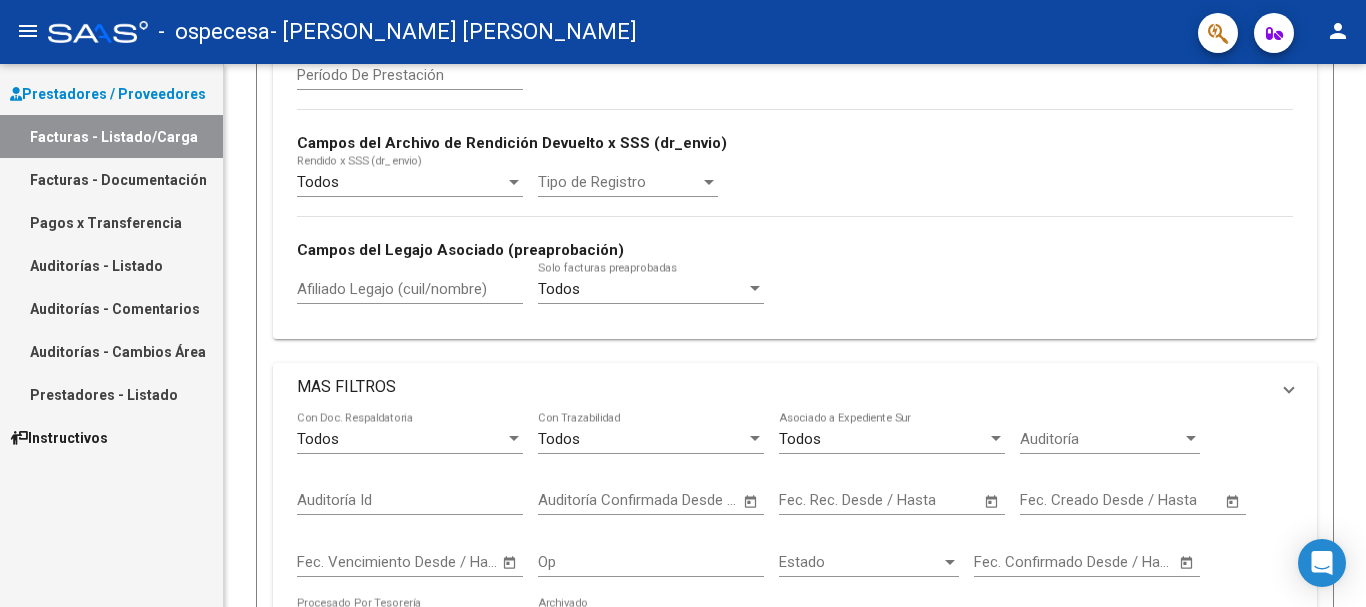 scroll, scrollTop: 0, scrollLeft: 0, axis: both 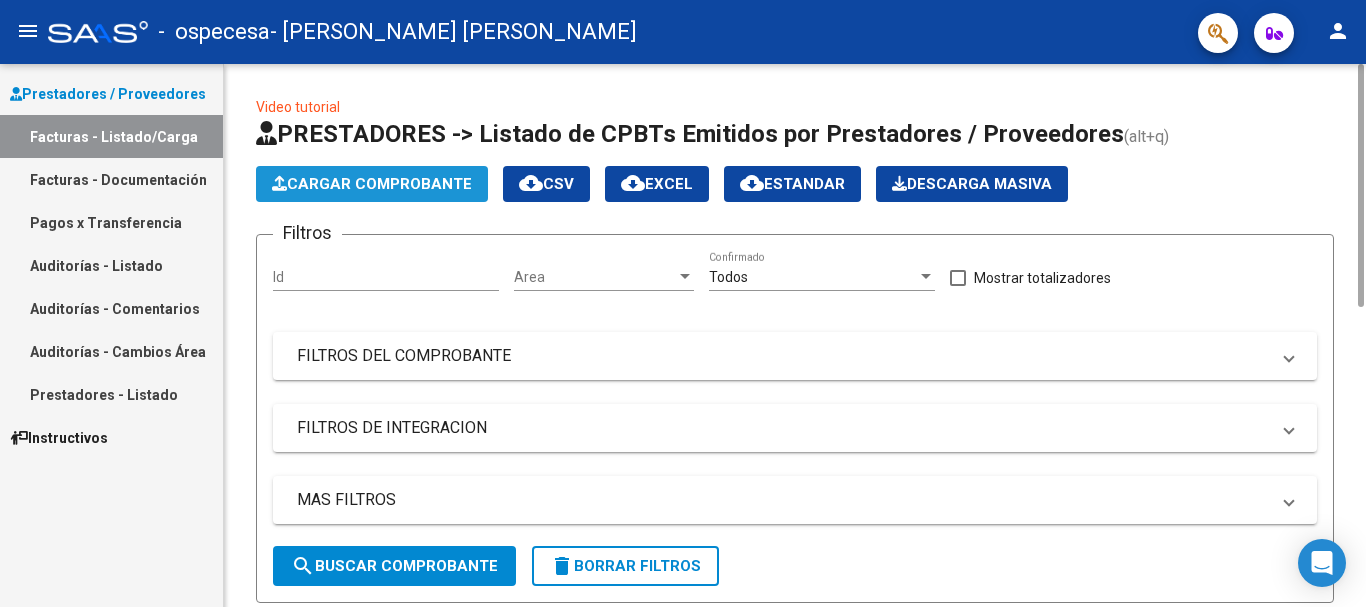 click on "Cargar Comprobante" 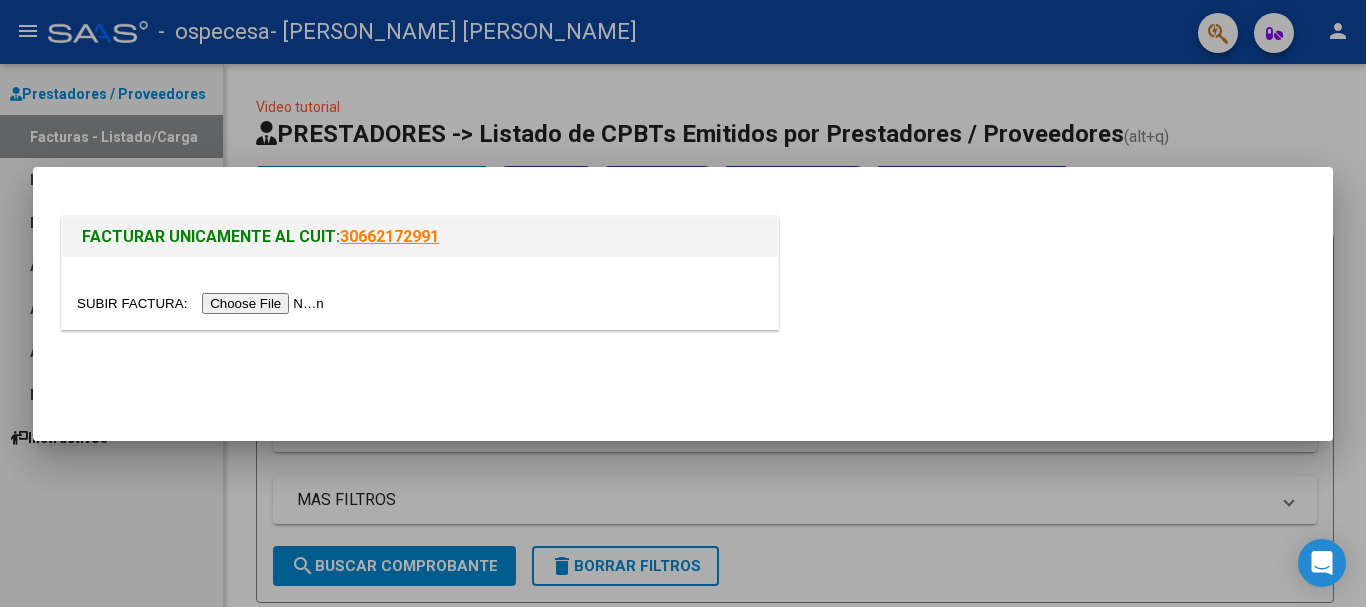 click at bounding box center [203, 303] 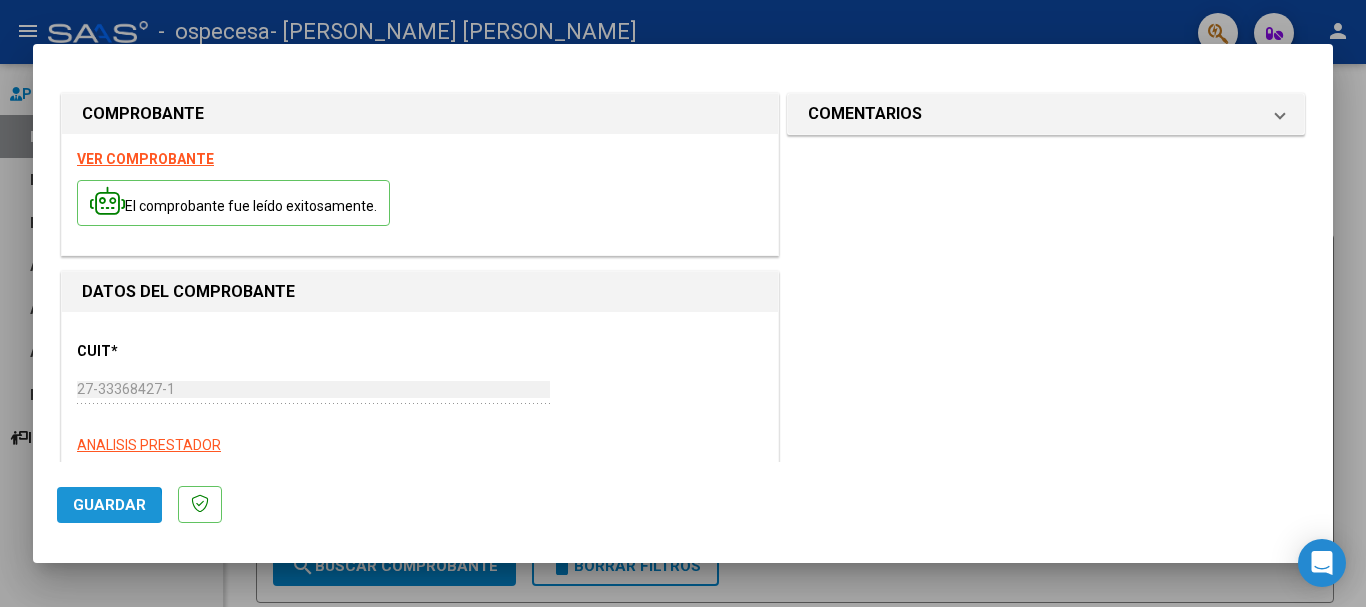 click on "Guardar" 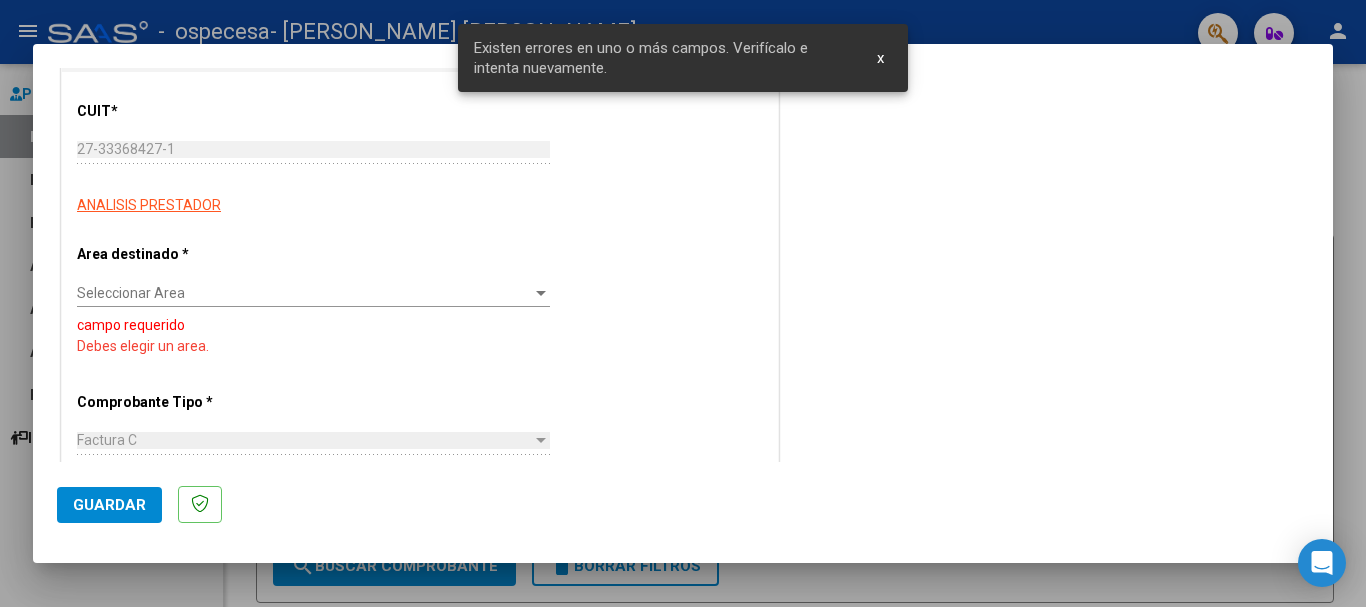 scroll, scrollTop: 259, scrollLeft: 0, axis: vertical 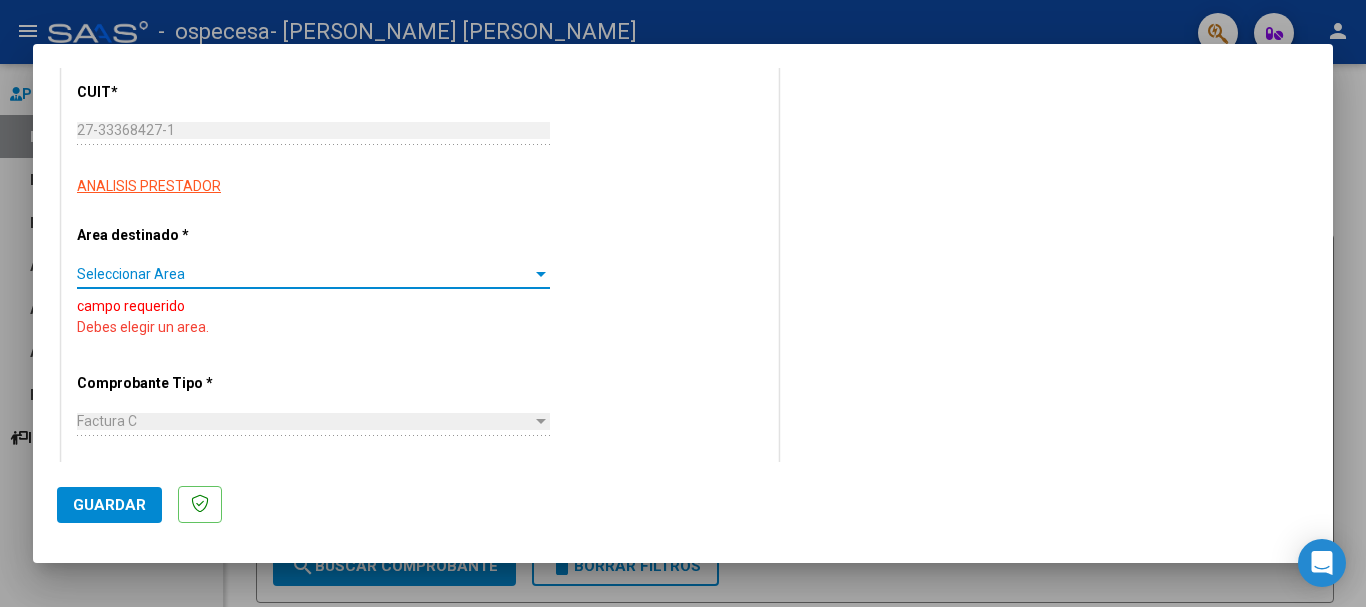click on "Seleccionar Area" at bounding box center [304, 274] 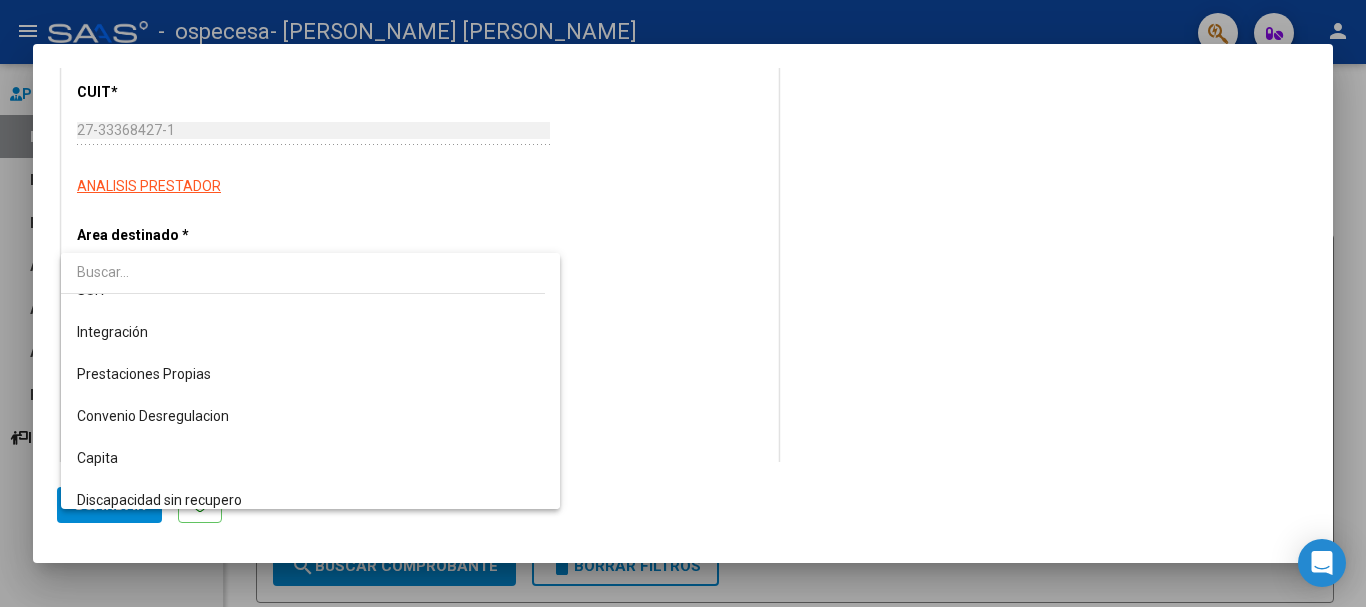 scroll, scrollTop: 122, scrollLeft: 0, axis: vertical 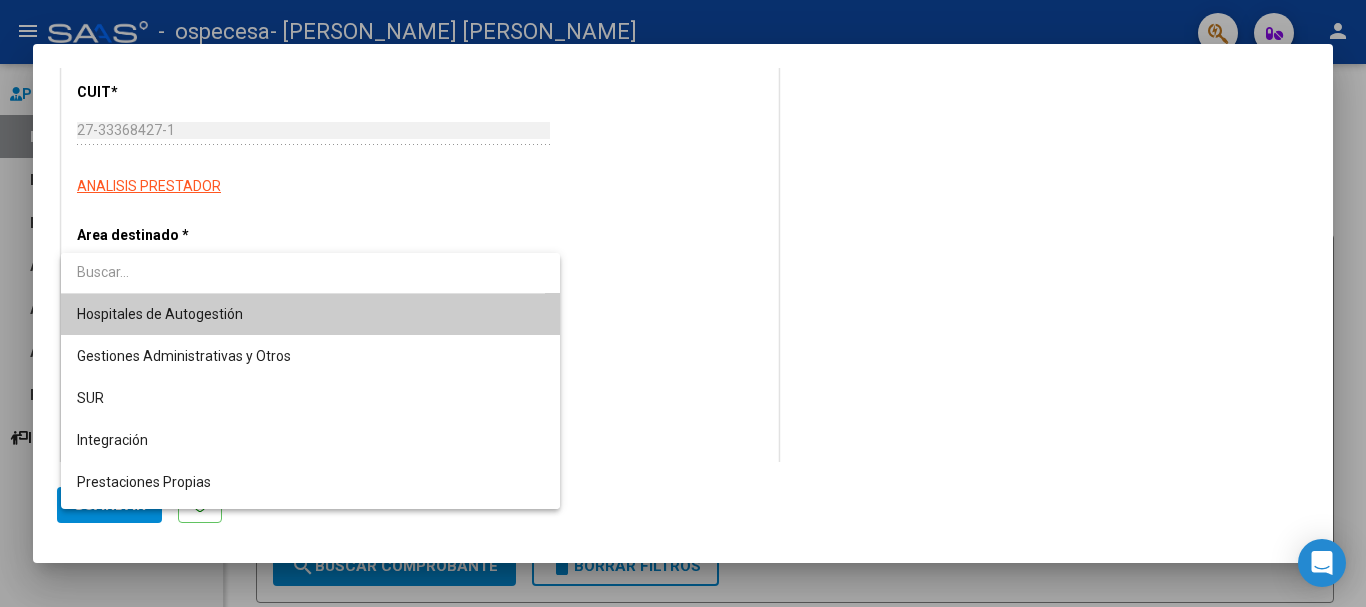 click at bounding box center (683, 303) 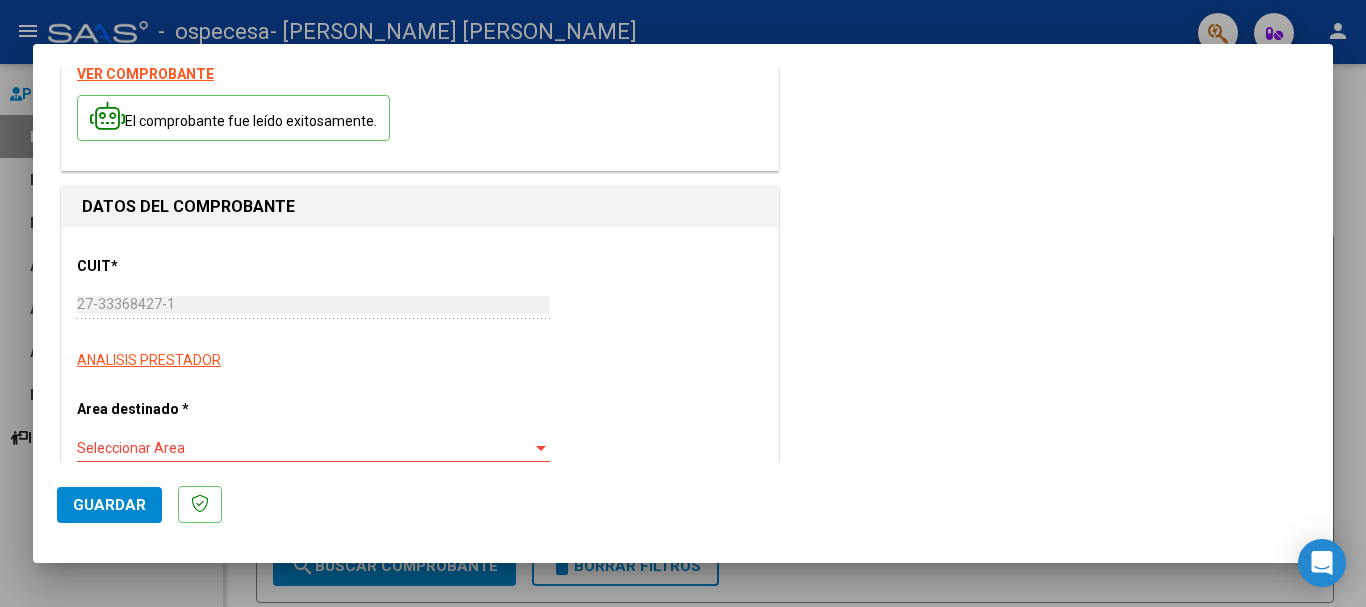 scroll, scrollTop: 0, scrollLeft: 0, axis: both 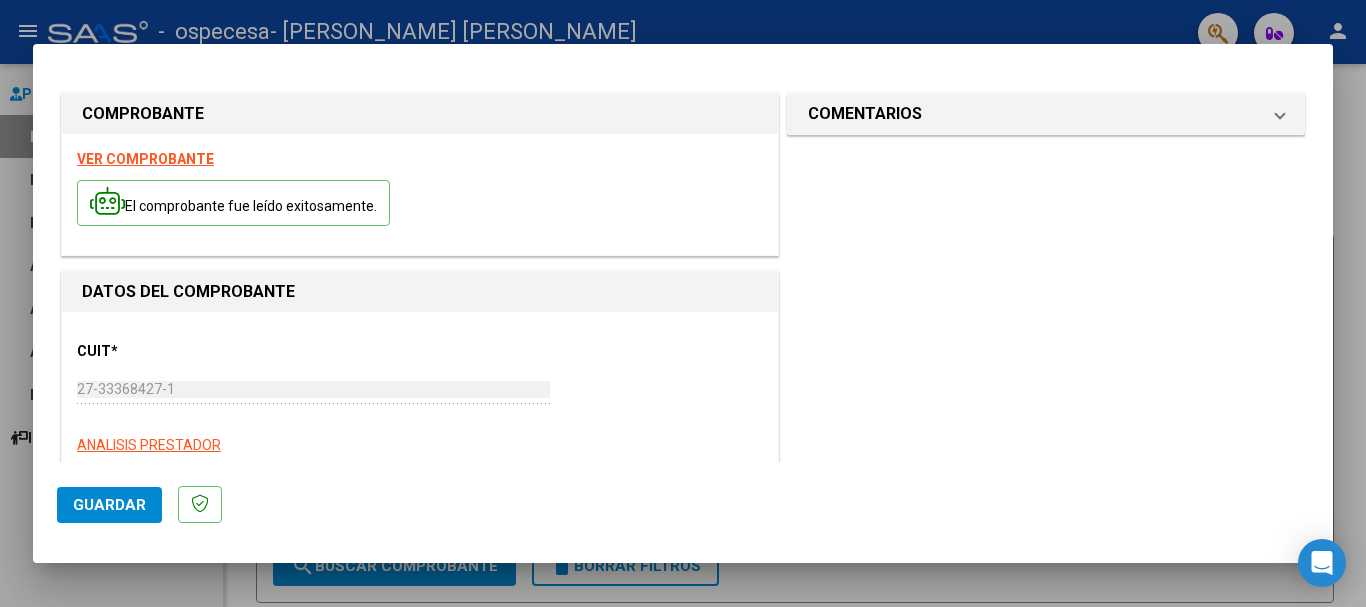 click on "*" at bounding box center (114, 351) 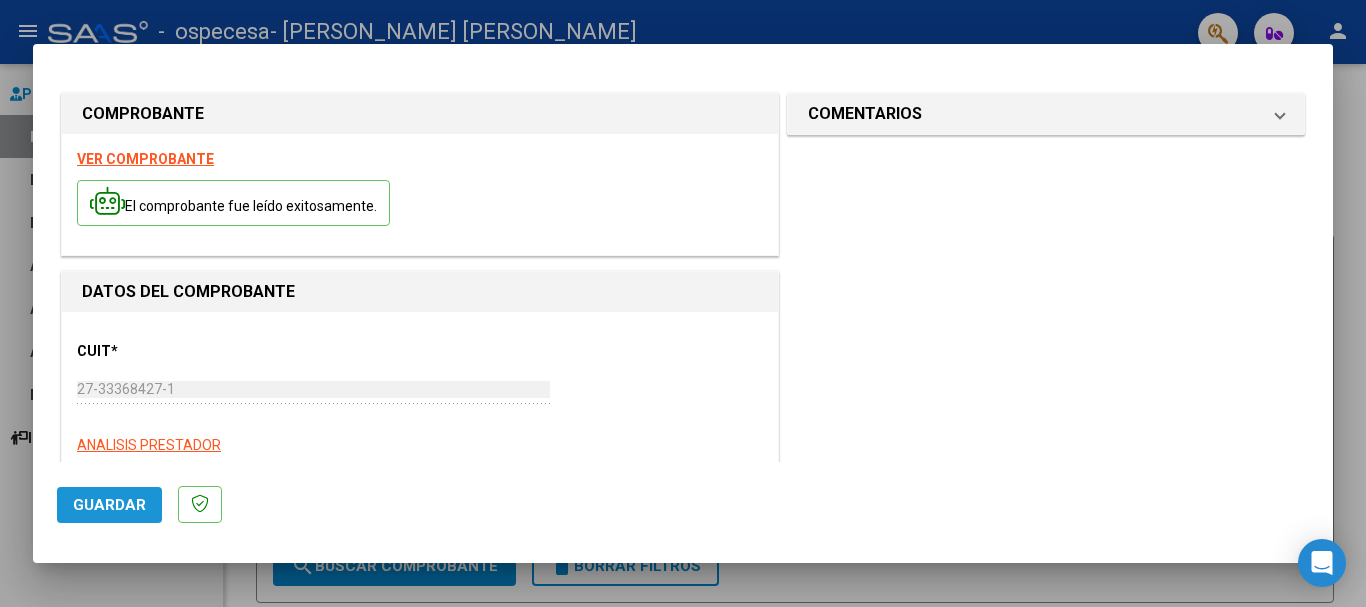 drag, startPoint x: 129, startPoint y: 513, endPoint x: 132, endPoint y: 499, distance: 14.3178215 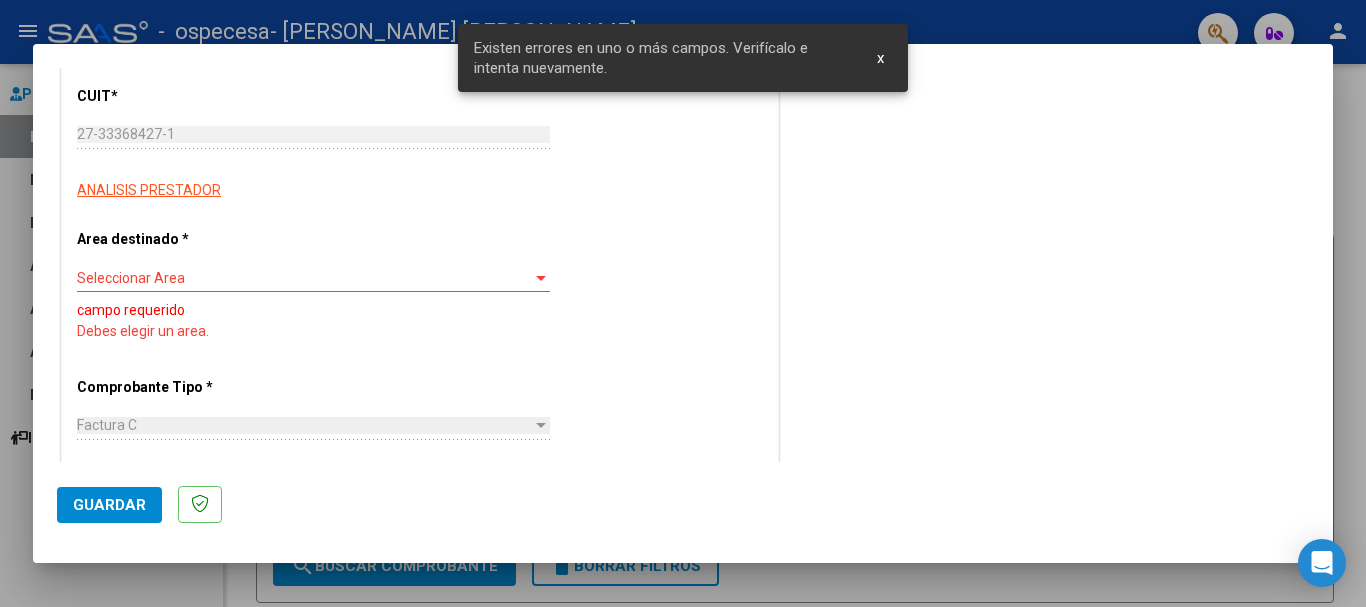 scroll, scrollTop: 265, scrollLeft: 0, axis: vertical 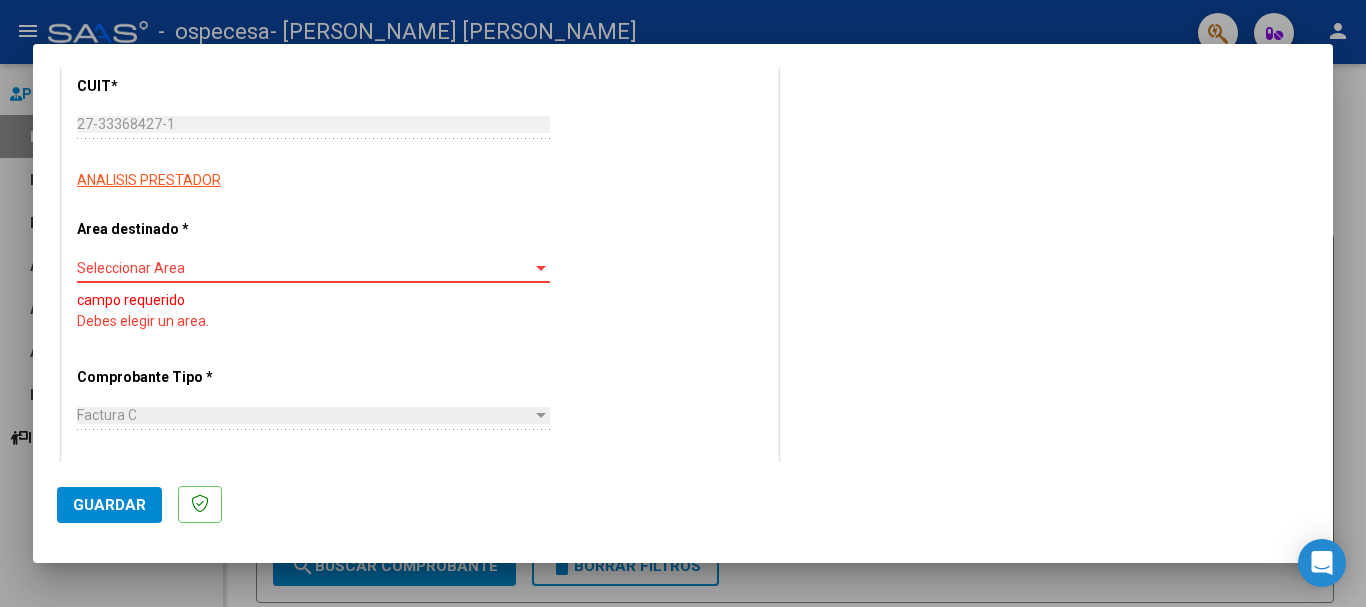 click on "Seleccionar Area" at bounding box center [304, 268] 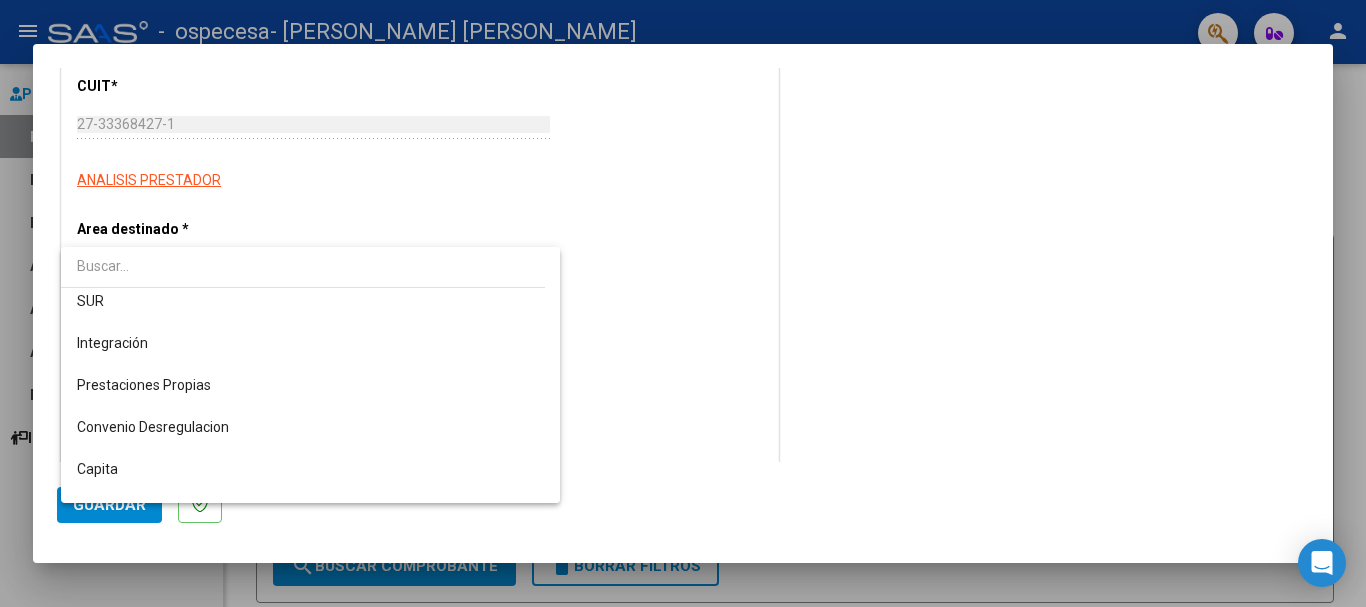 scroll, scrollTop: 122, scrollLeft: 0, axis: vertical 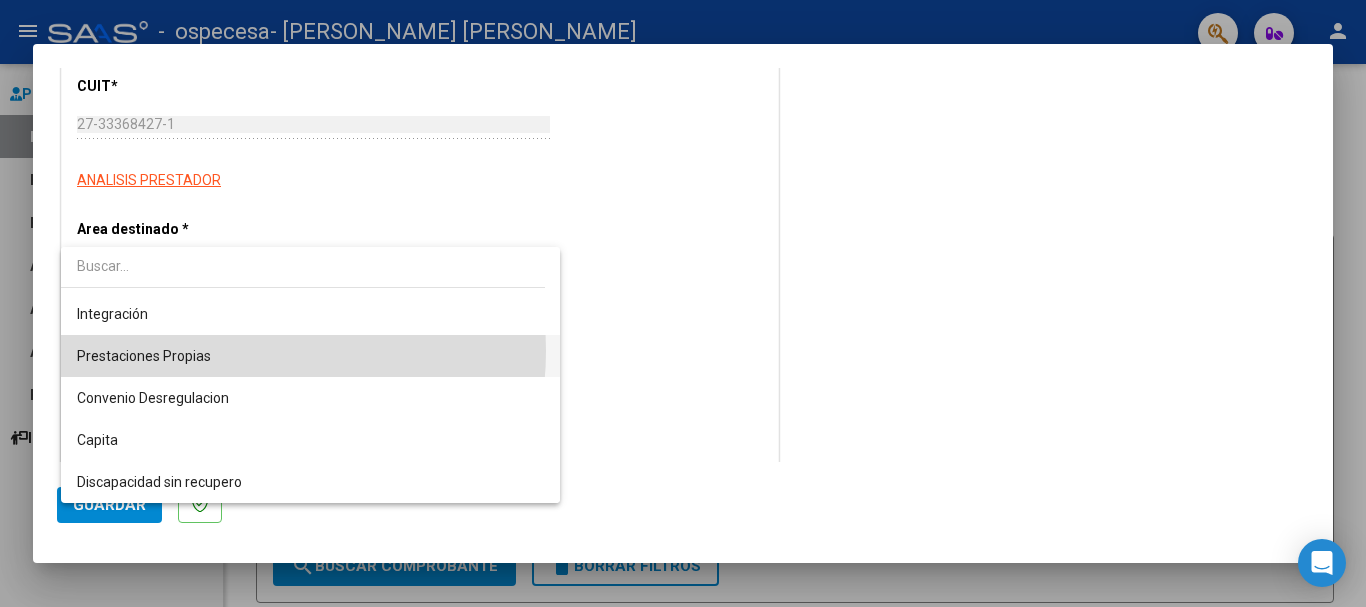 click on "Prestaciones Propias" at bounding box center [310, 356] 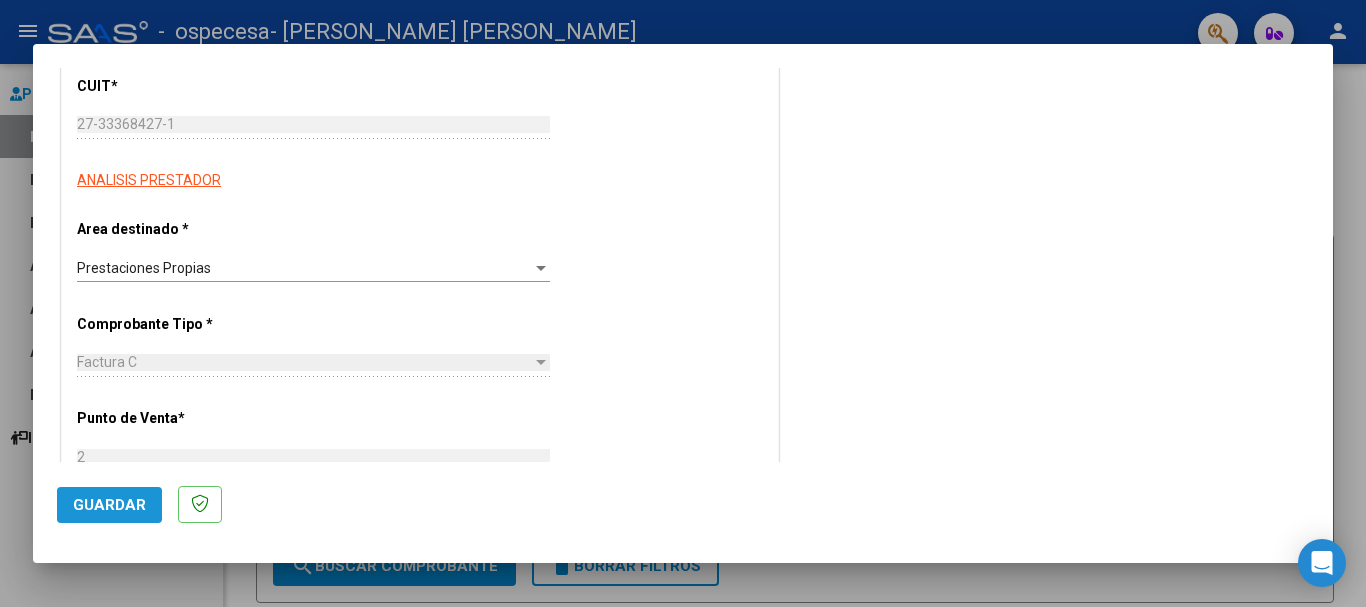 click on "Guardar" 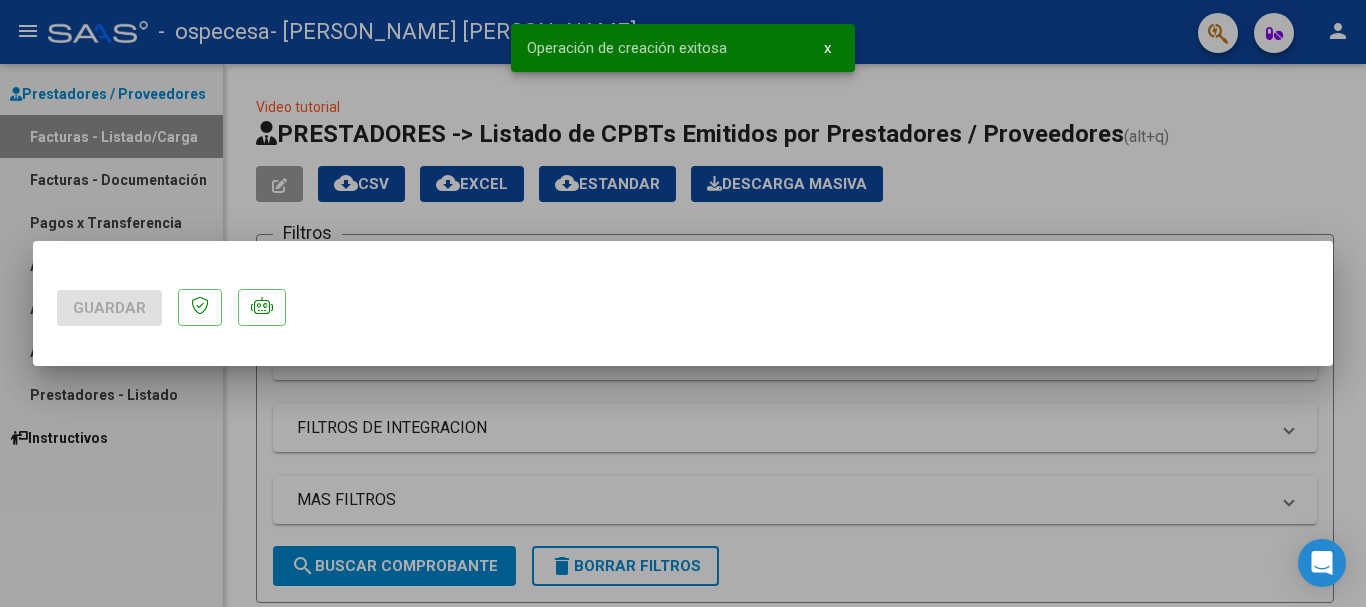 scroll, scrollTop: 0, scrollLeft: 0, axis: both 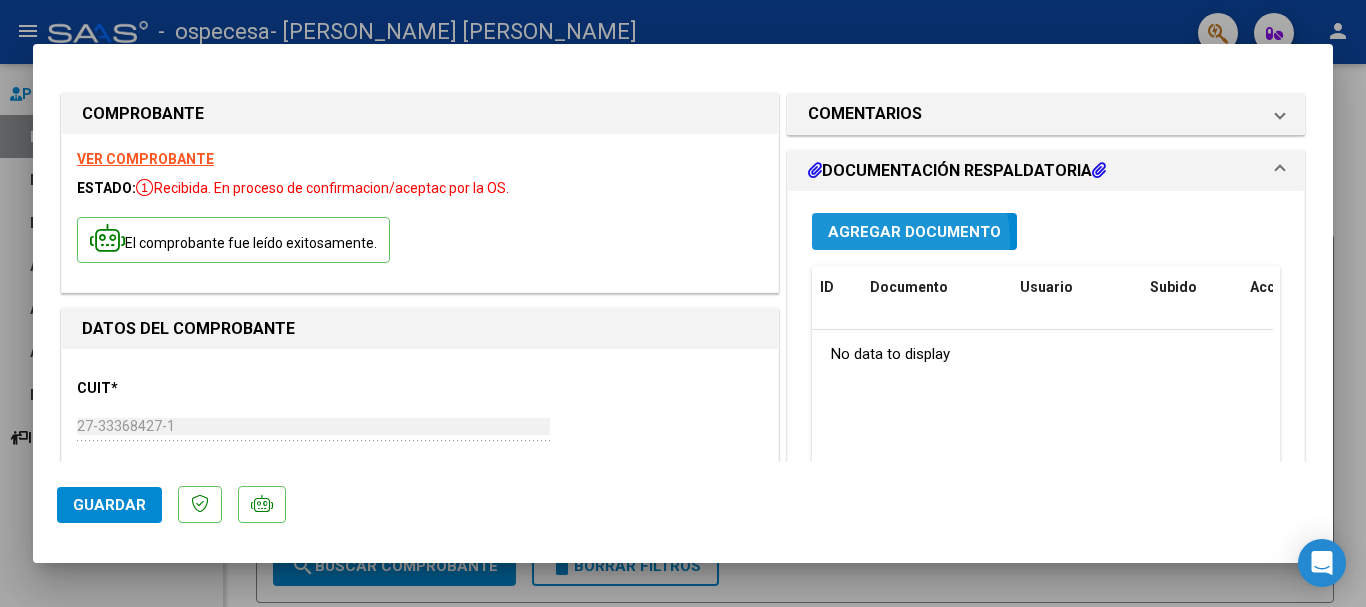 click on "Agregar Documento" at bounding box center (914, 231) 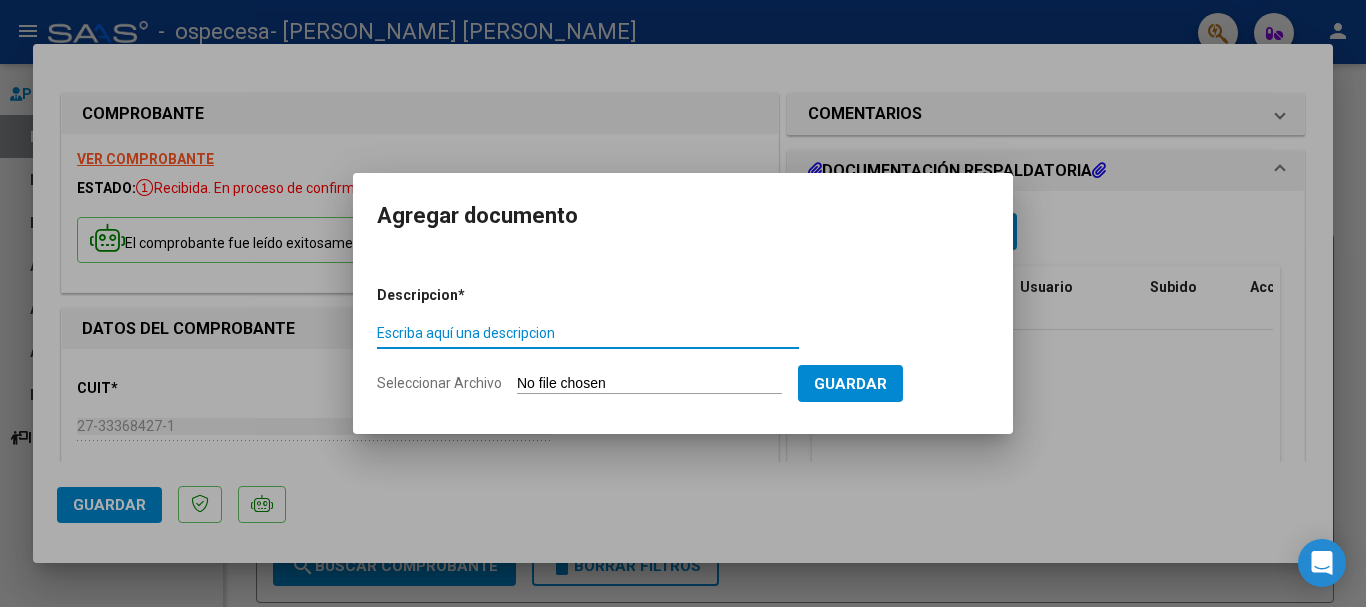 click on "Escriba aquí una descripcion" at bounding box center (588, 333) 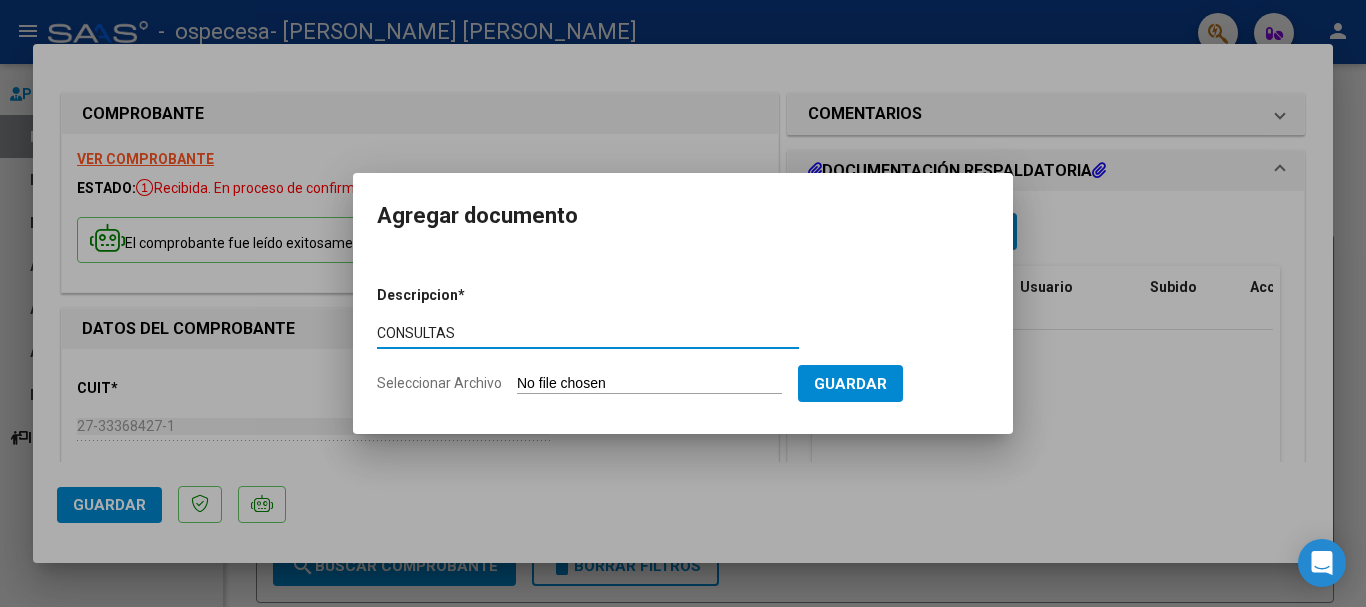 type on "CONSULTAS" 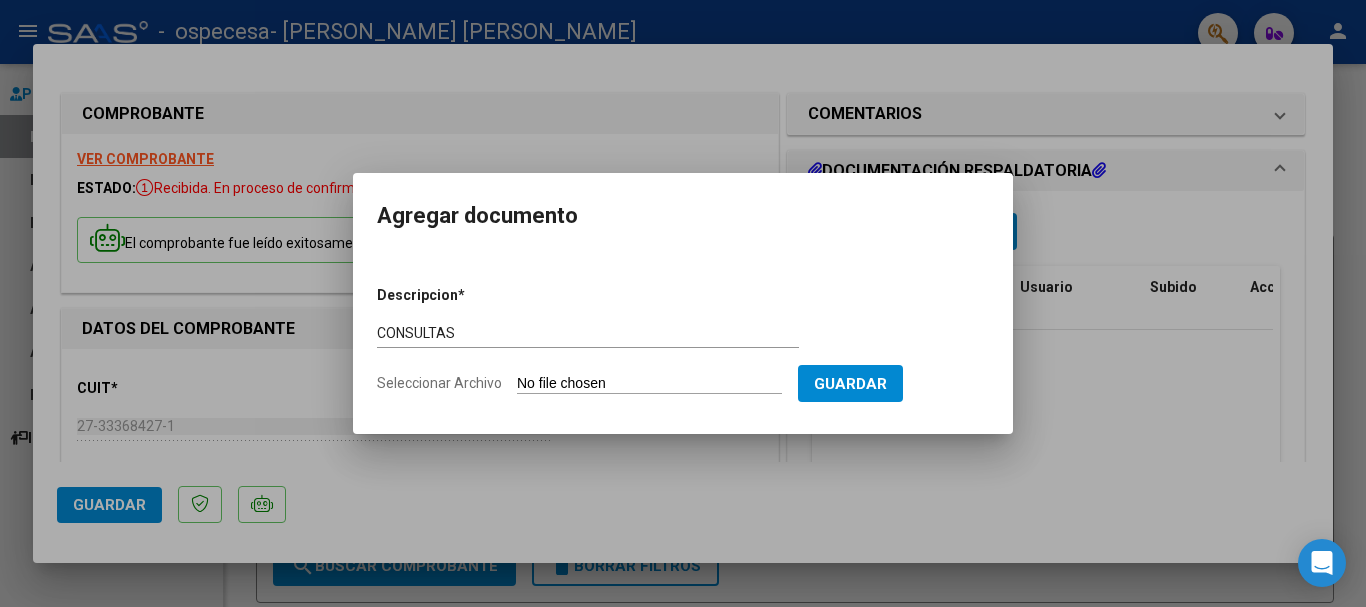 type on "C:\fakepath\C CERA [DATE].jpg" 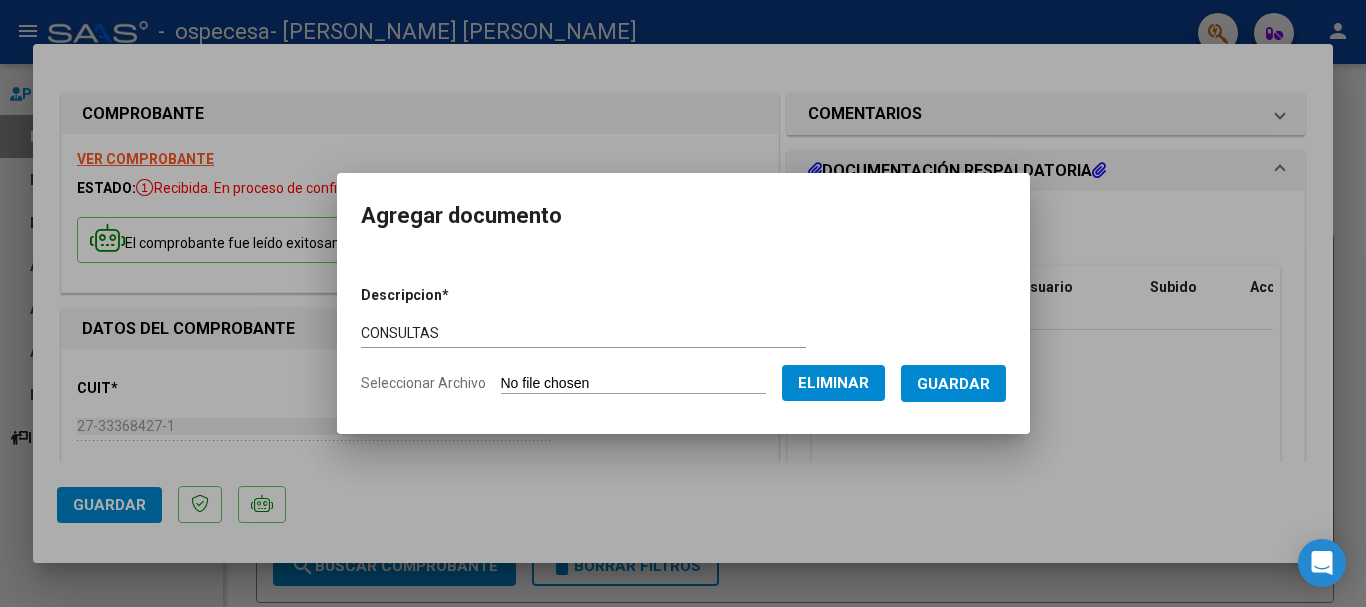 click on "Seleccionar Archivo" 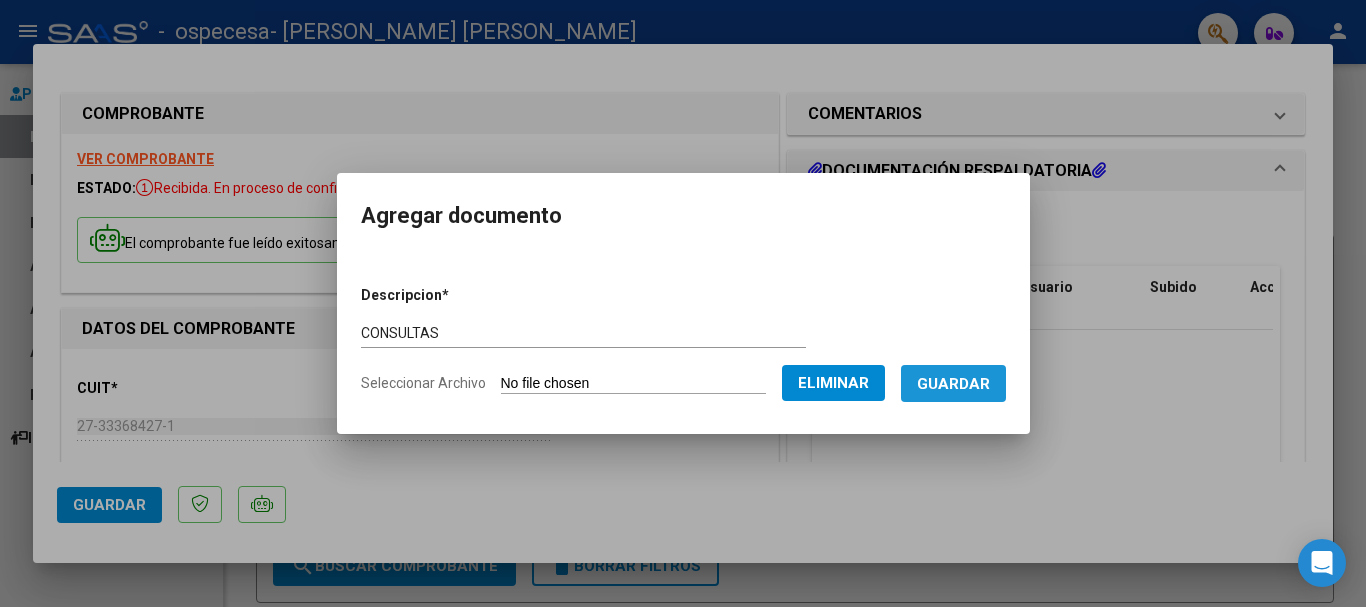 click on "Guardar" at bounding box center [953, 384] 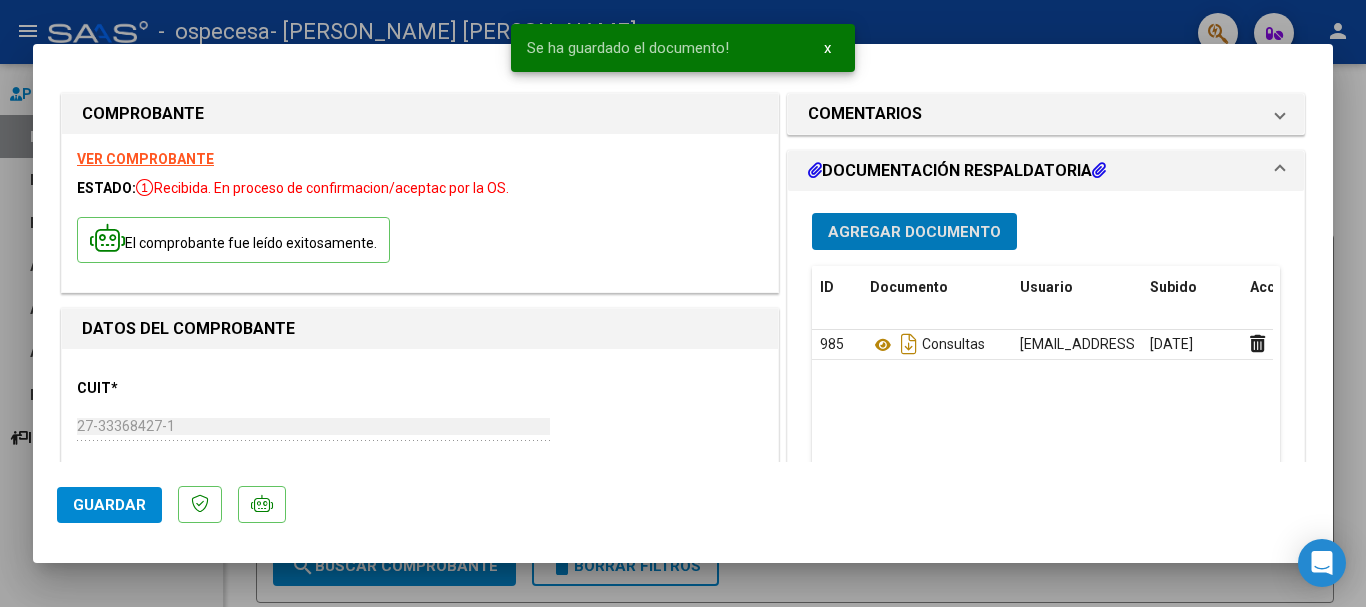 click on "Agregar Documento" at bounding box center (914, 232) 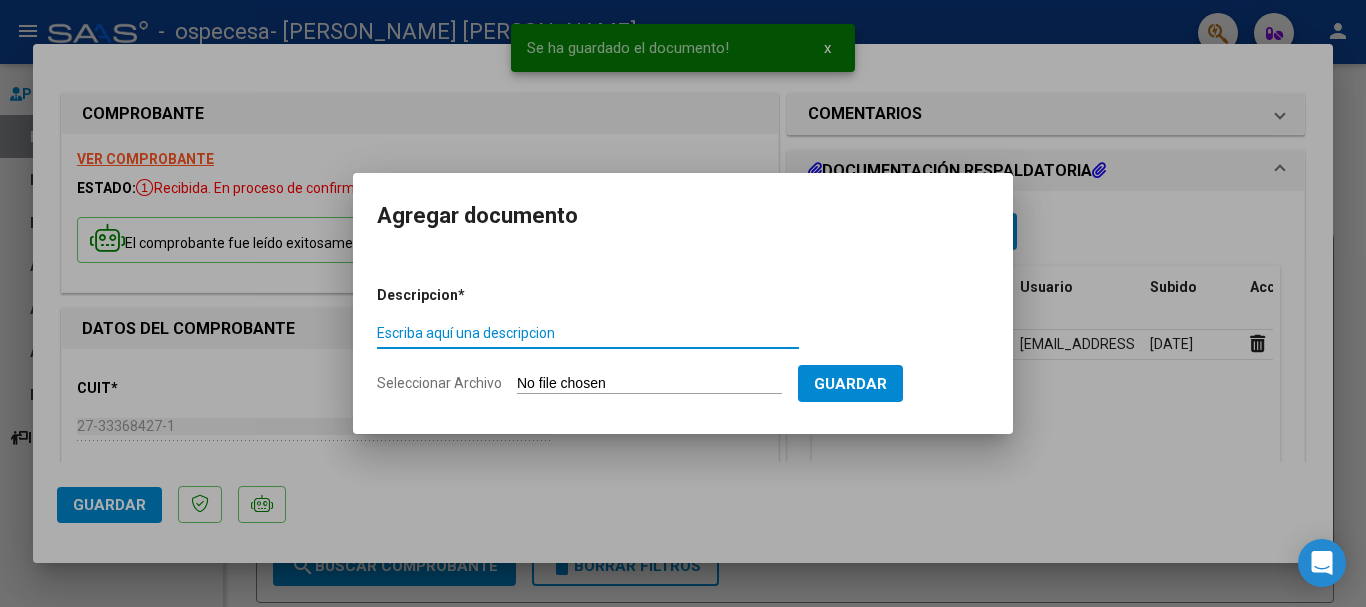 click on "Escriba aquí una descripcion" at bounding box center (588, 333) 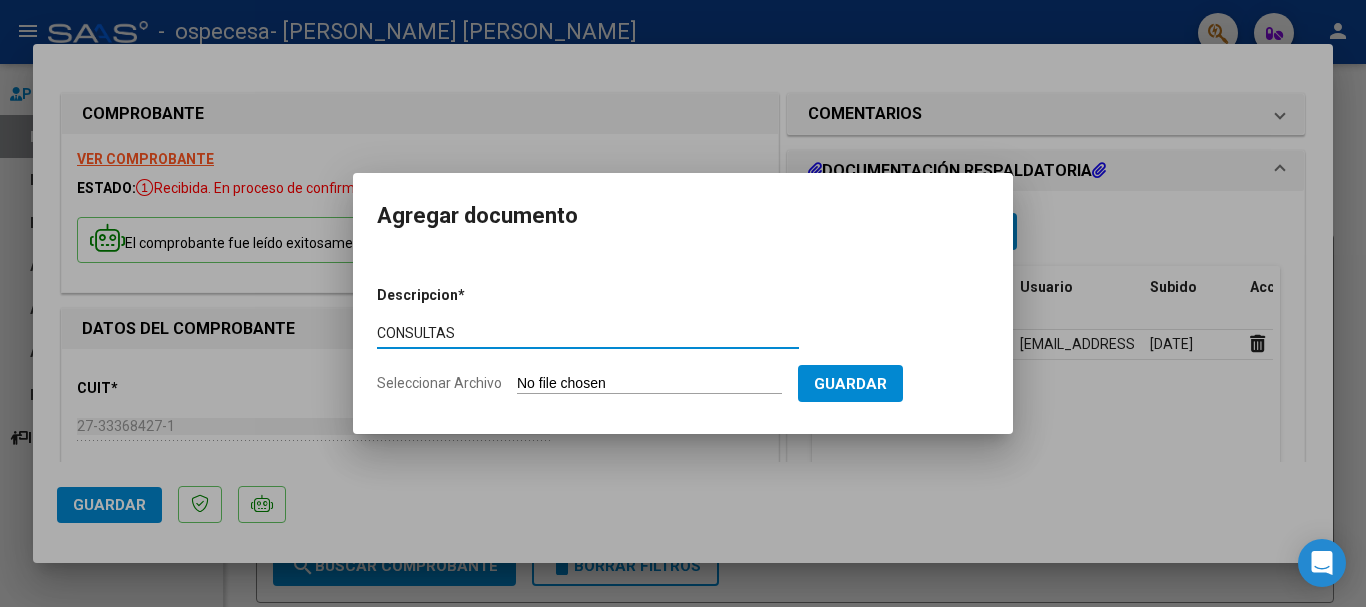 type on "CONSULTAS" 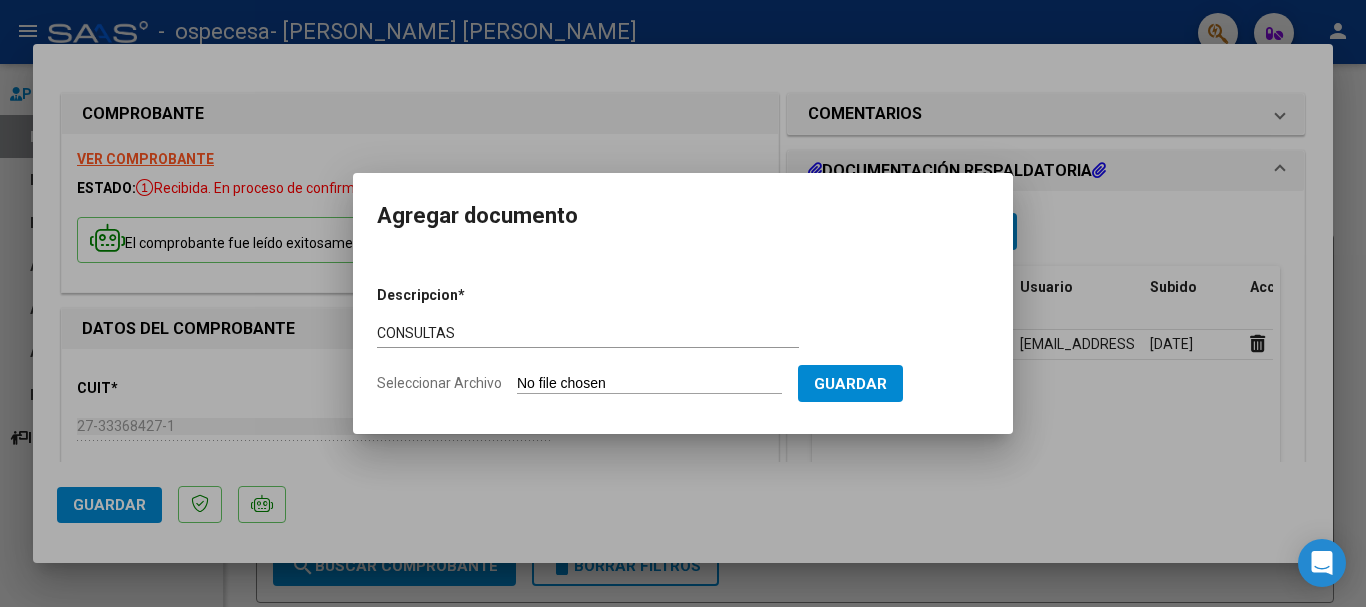type on "C:\fakepath\C CERA [DATE].jpg" 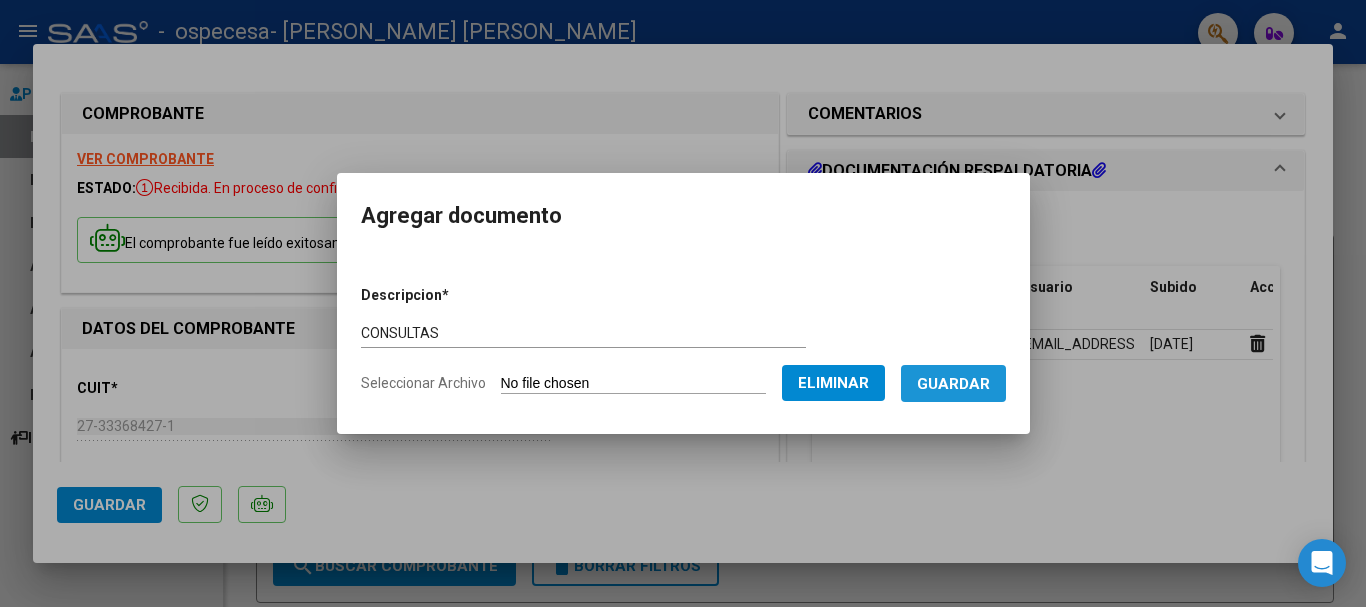 click on "Guardar" at bounding box center [953, 384] 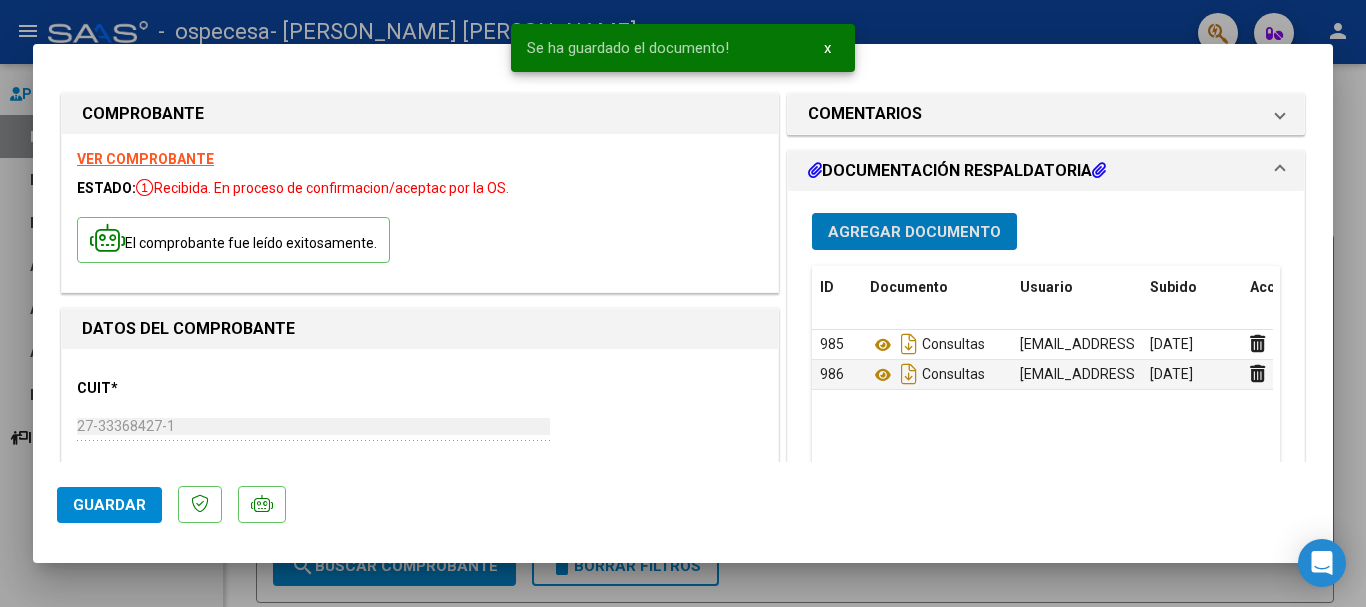 click on "Agregar Documento" at bounding box center [914, 232] 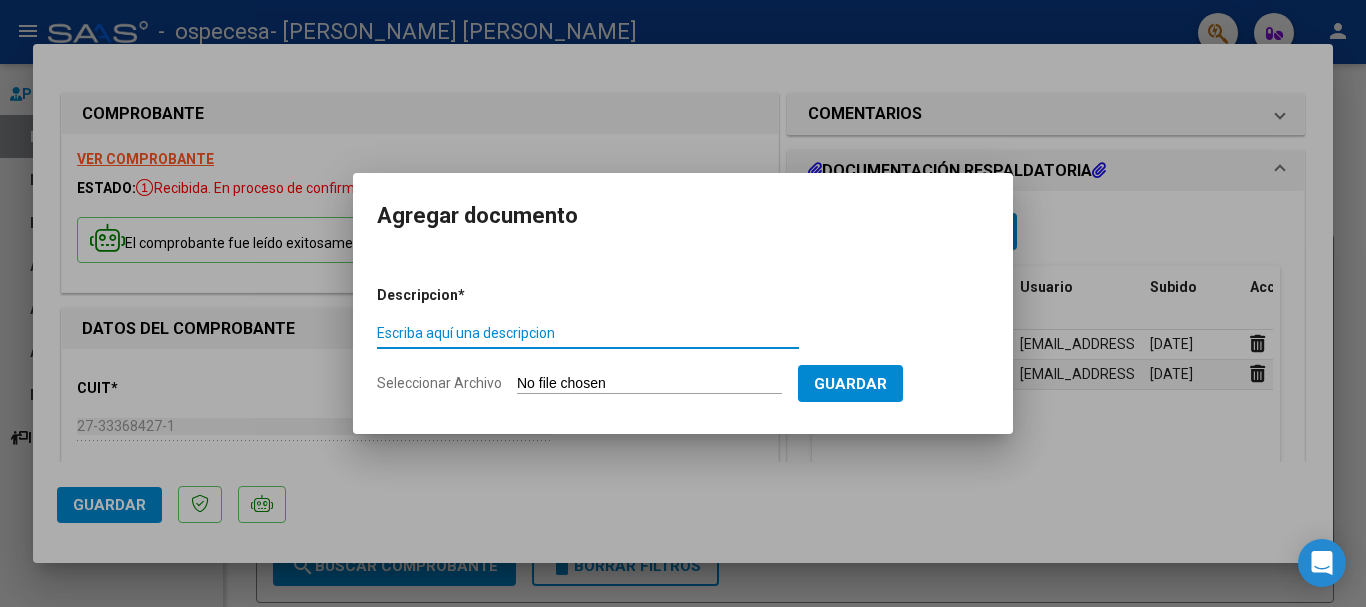 click on "Escriba aquí una descripcion" at bounding box center [588, 333] 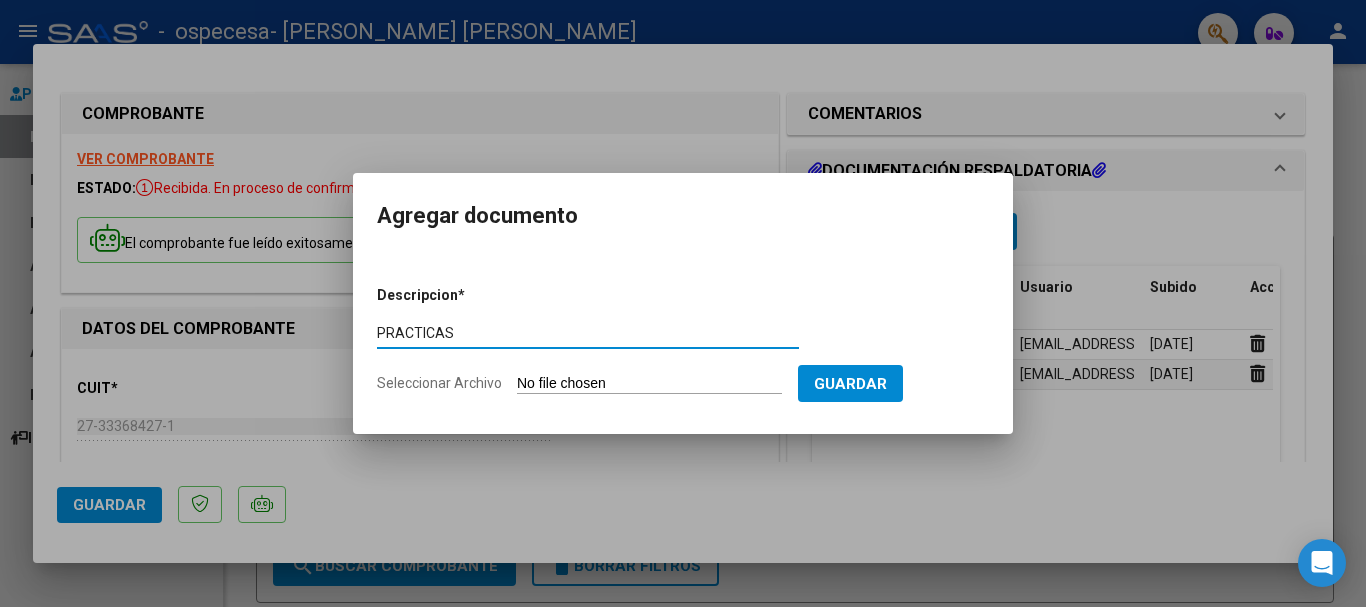 type on "PRACTICAS" 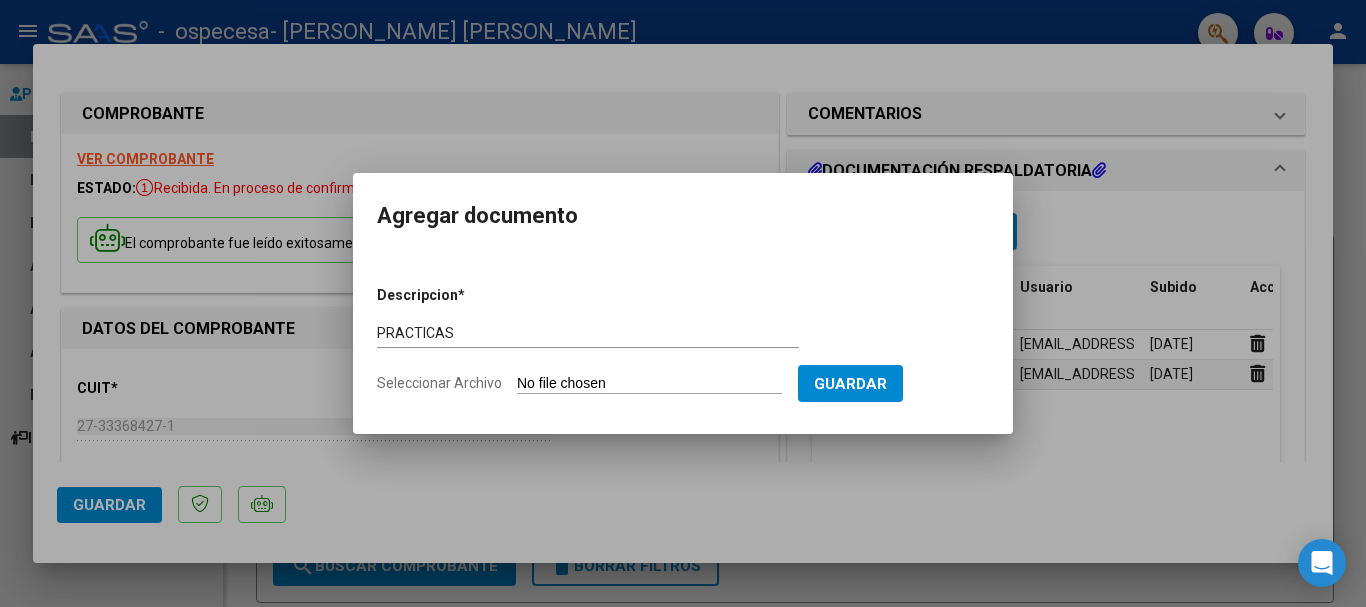click on "Seleccionar Archivo" at bounding box center [649, 384] 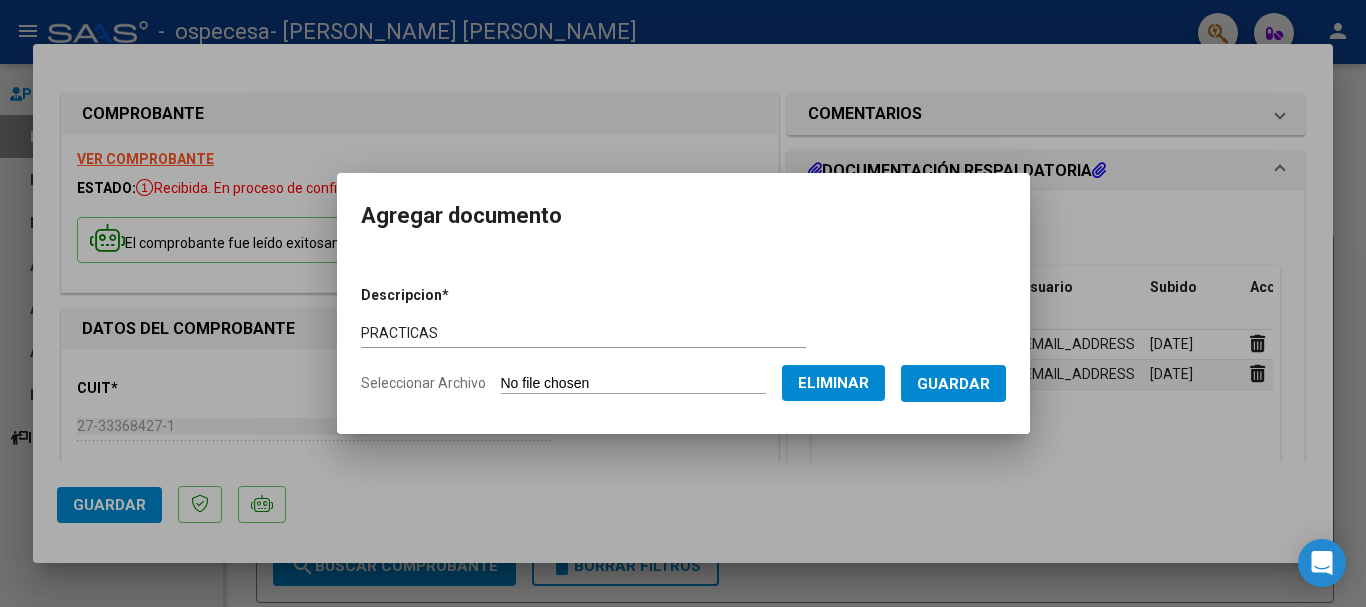click on "Guardar" at bounding box center (953, 384) 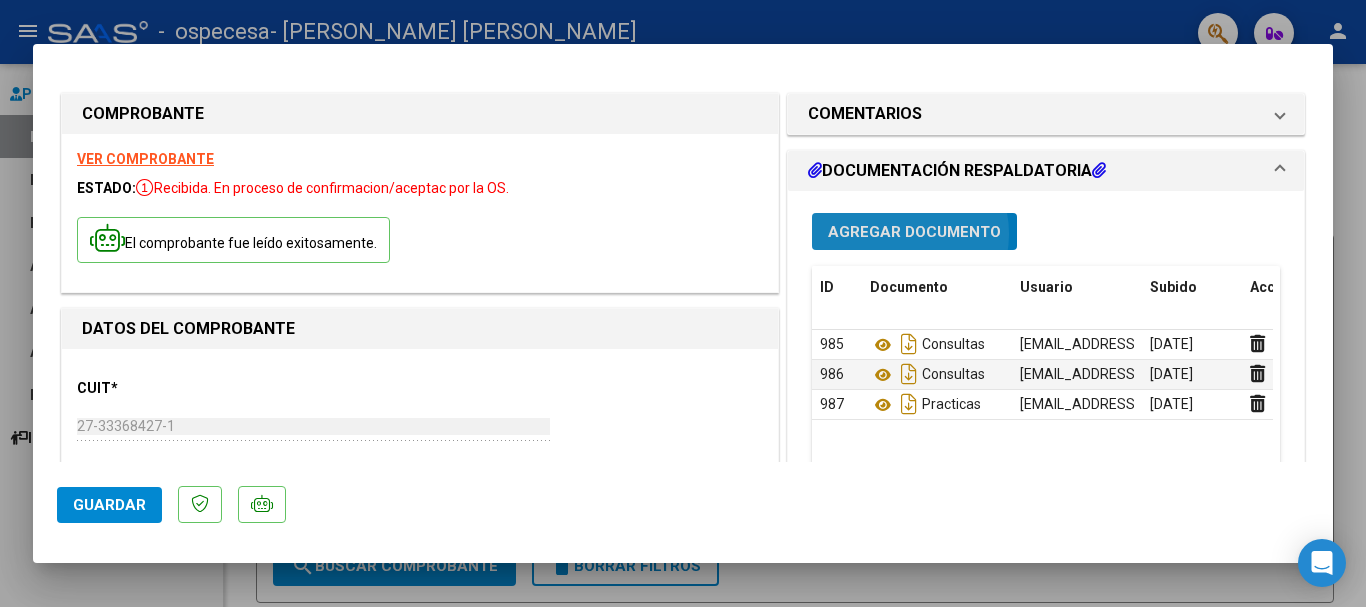 click on "Agregar Documento" at bounding box center (914, 232) 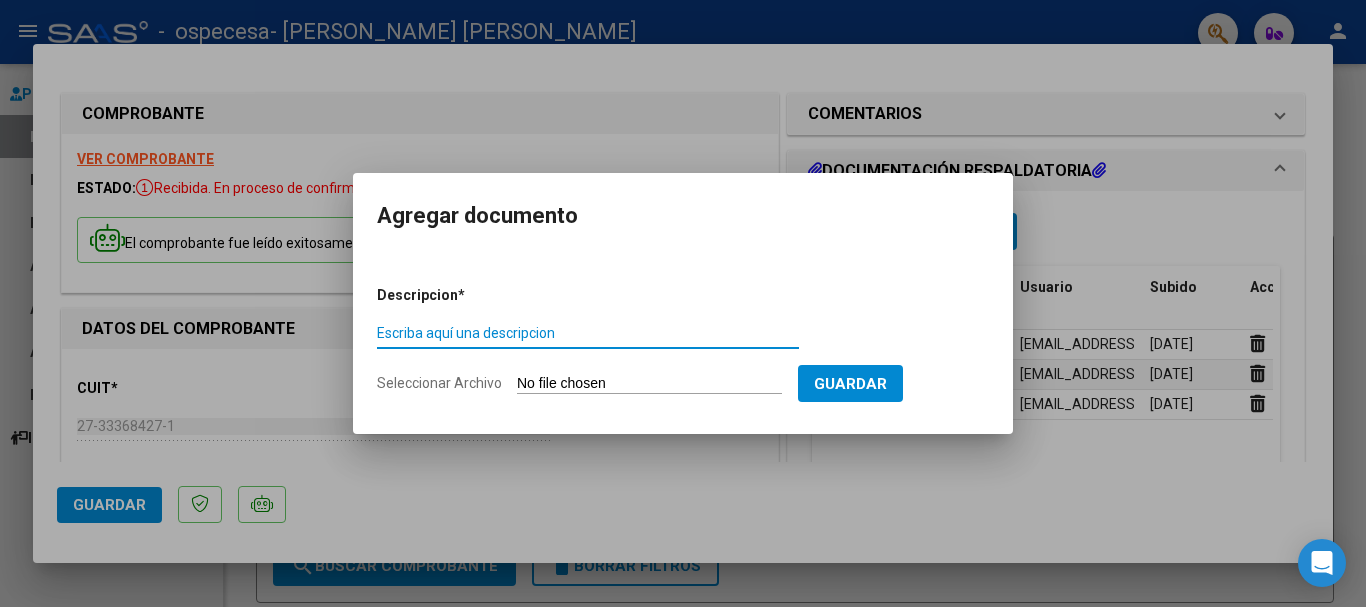 click on "Escriba aquí una descripcion" at bounding box center (588, 333) 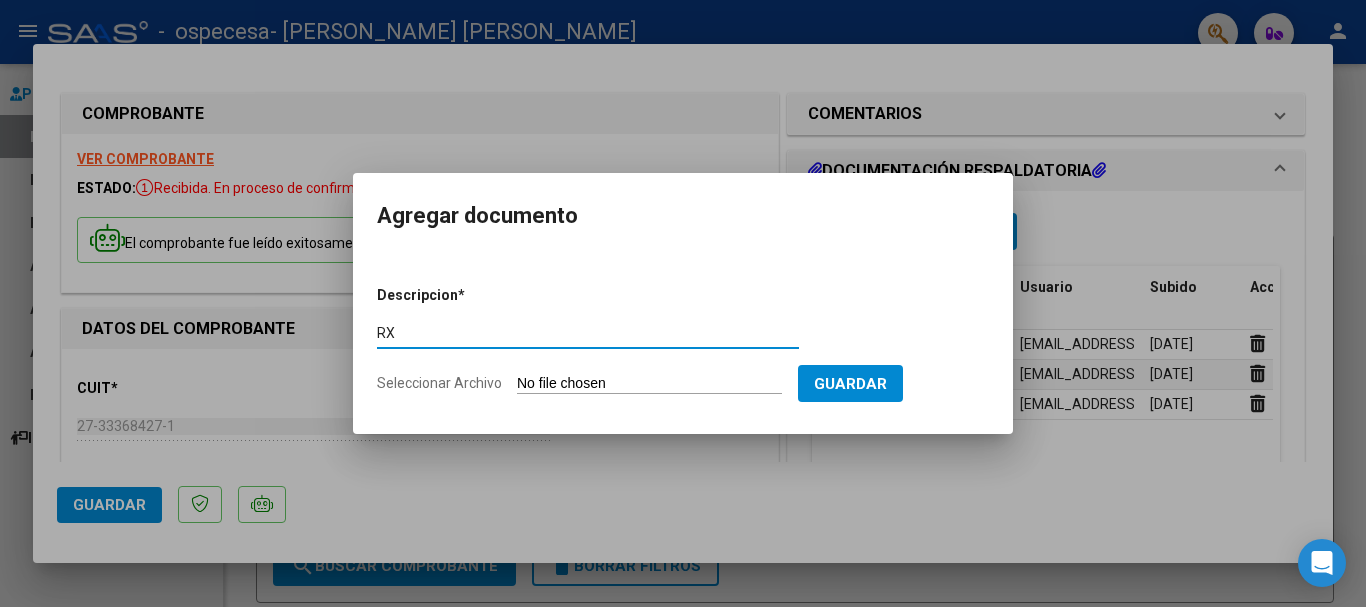 type on "RX" 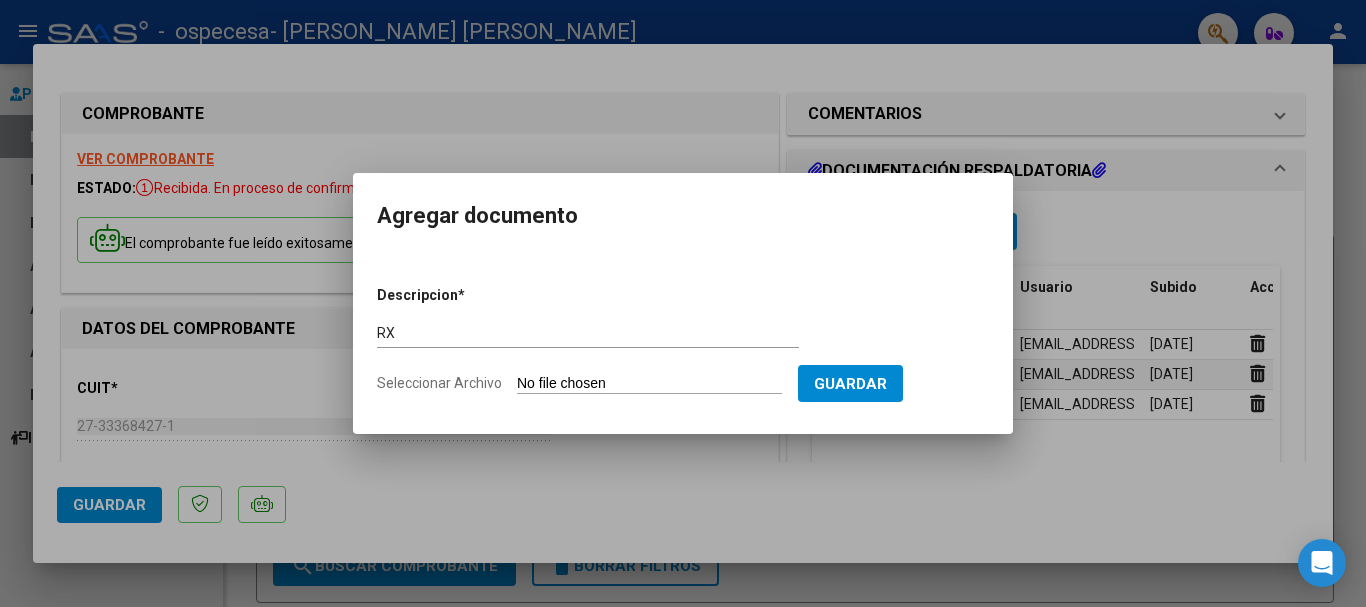 click on "Seleccionar Archivo" at bounding box center [649, 384] 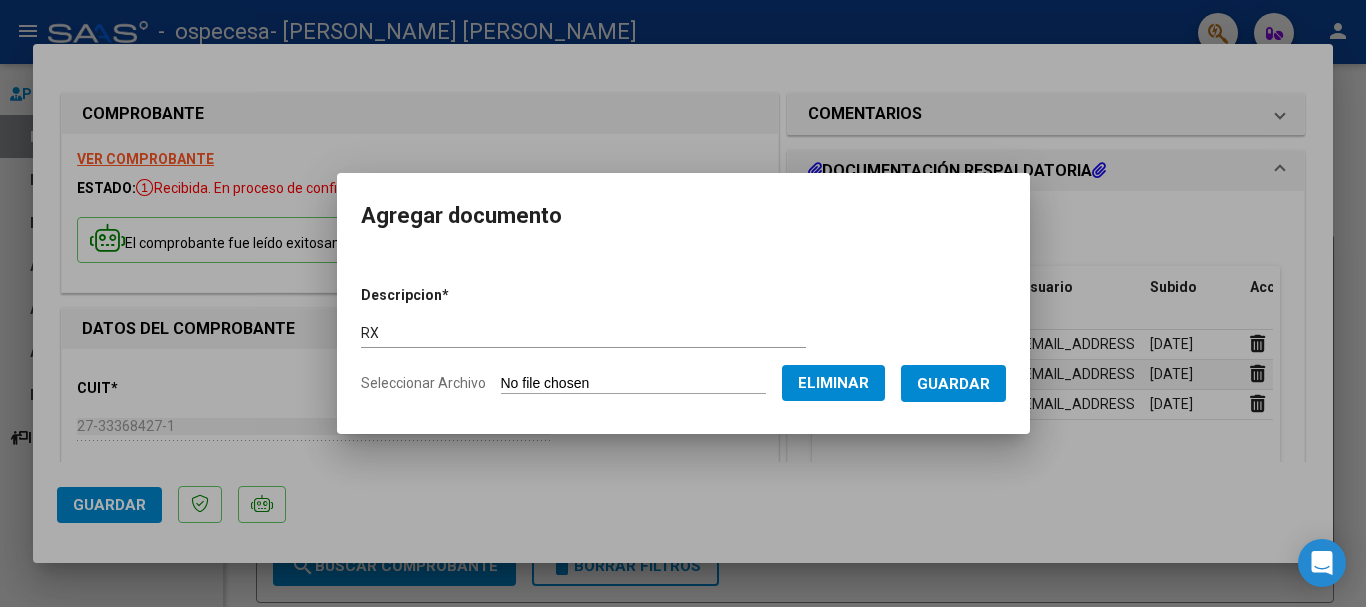 click on "Guardar" at bounding box center (953, 384) 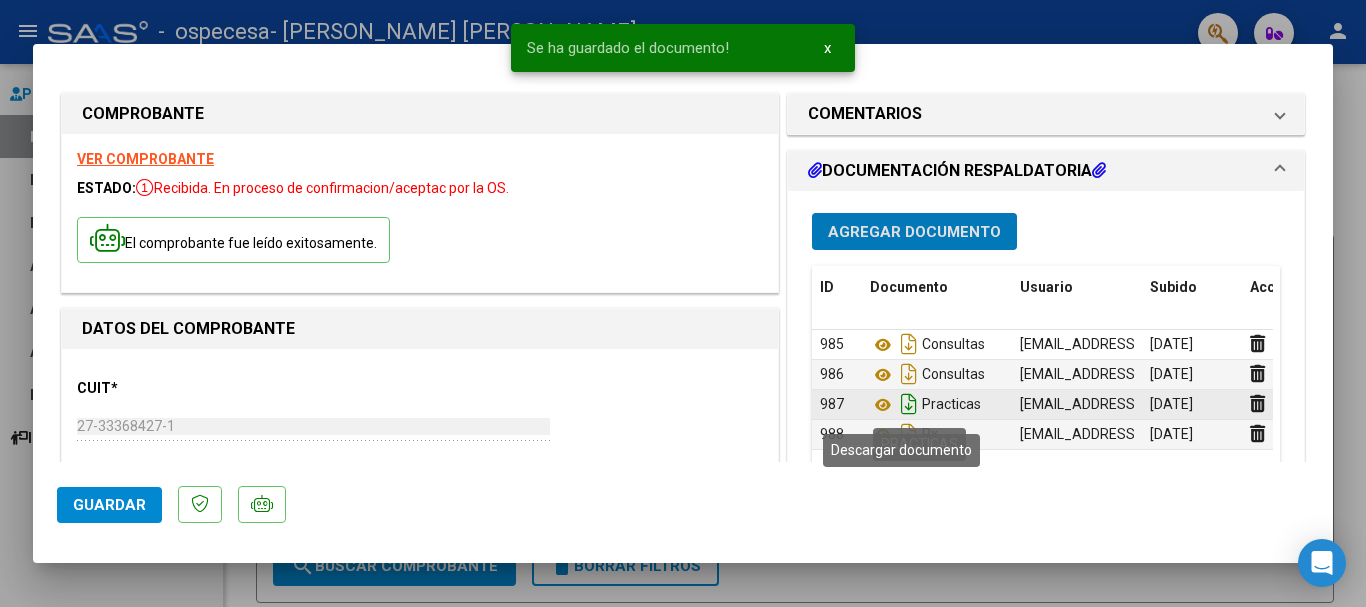 click 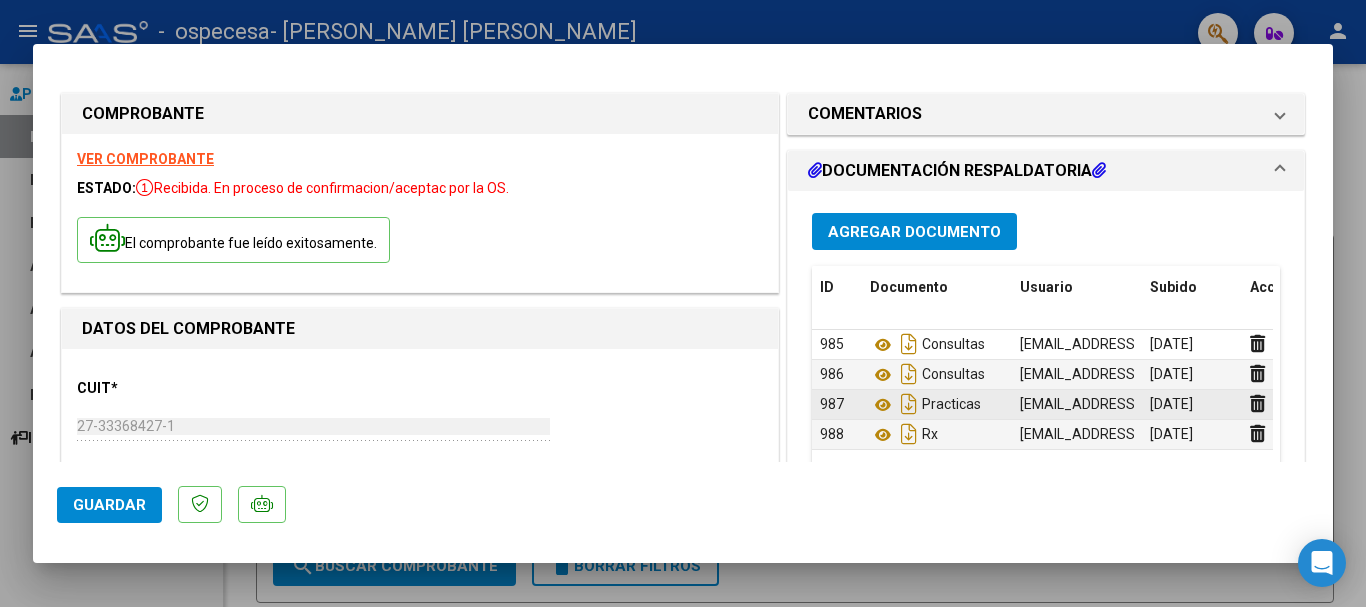 click on "Agregar Documento" at bounding box center (914, 232) 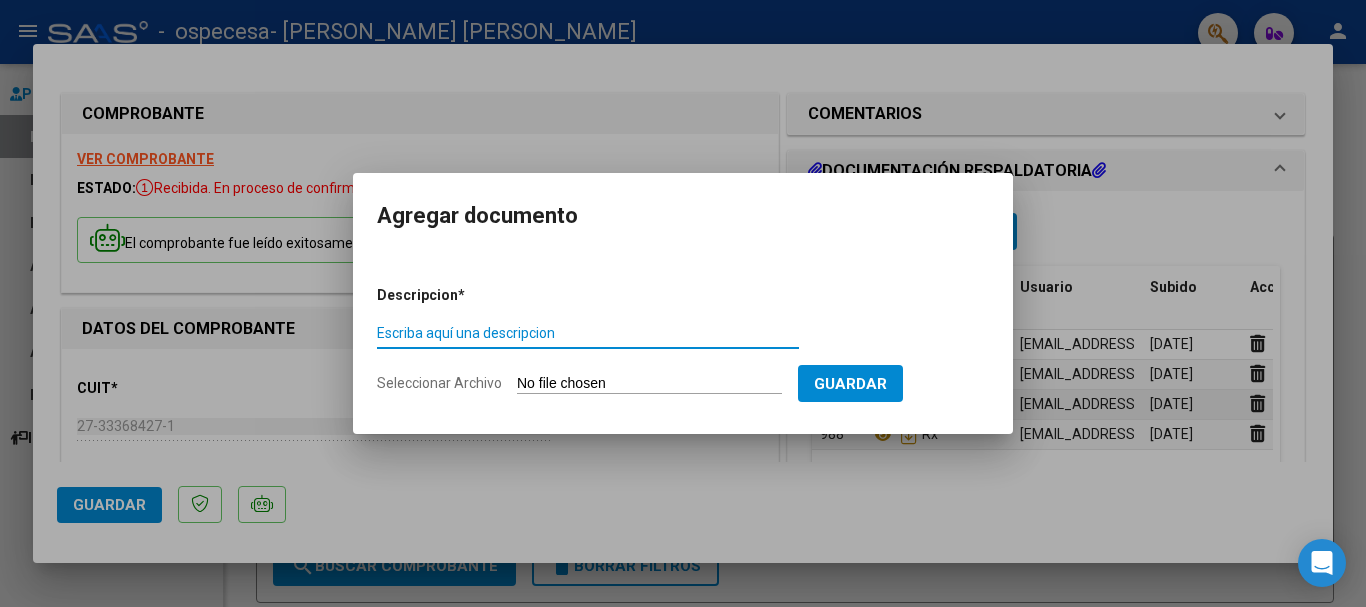 click on "Escriba aquí una descripcion" at bounding box center (588, 333) 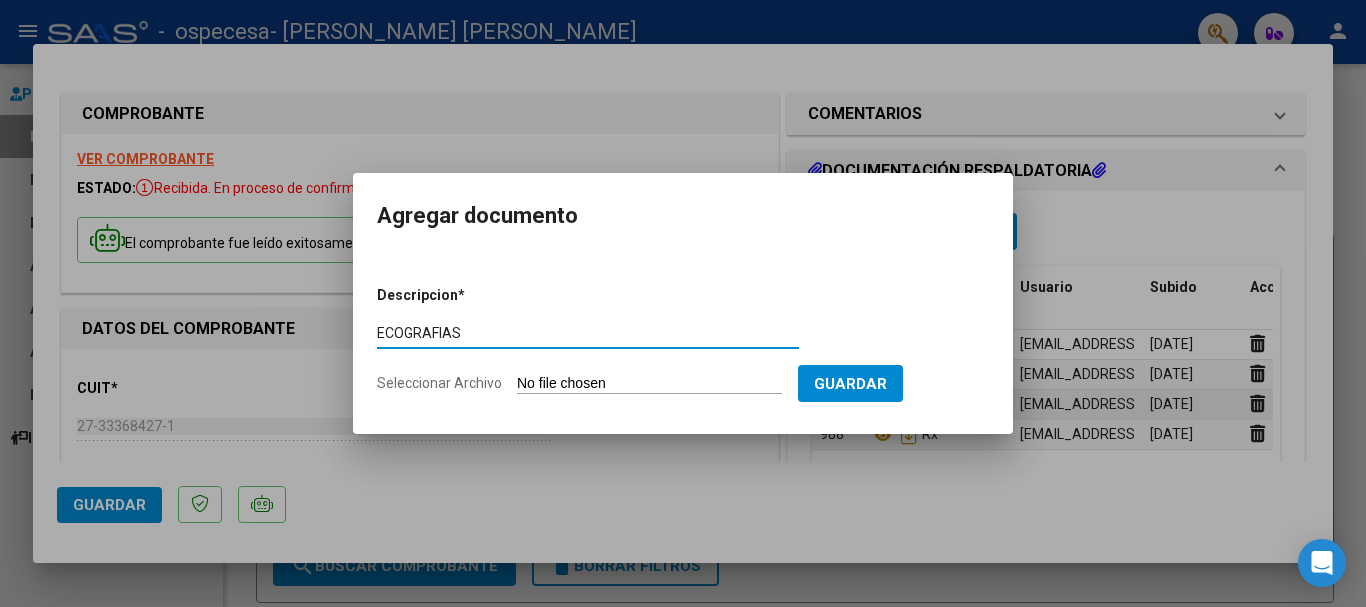type on "ECOGRAFIAS" 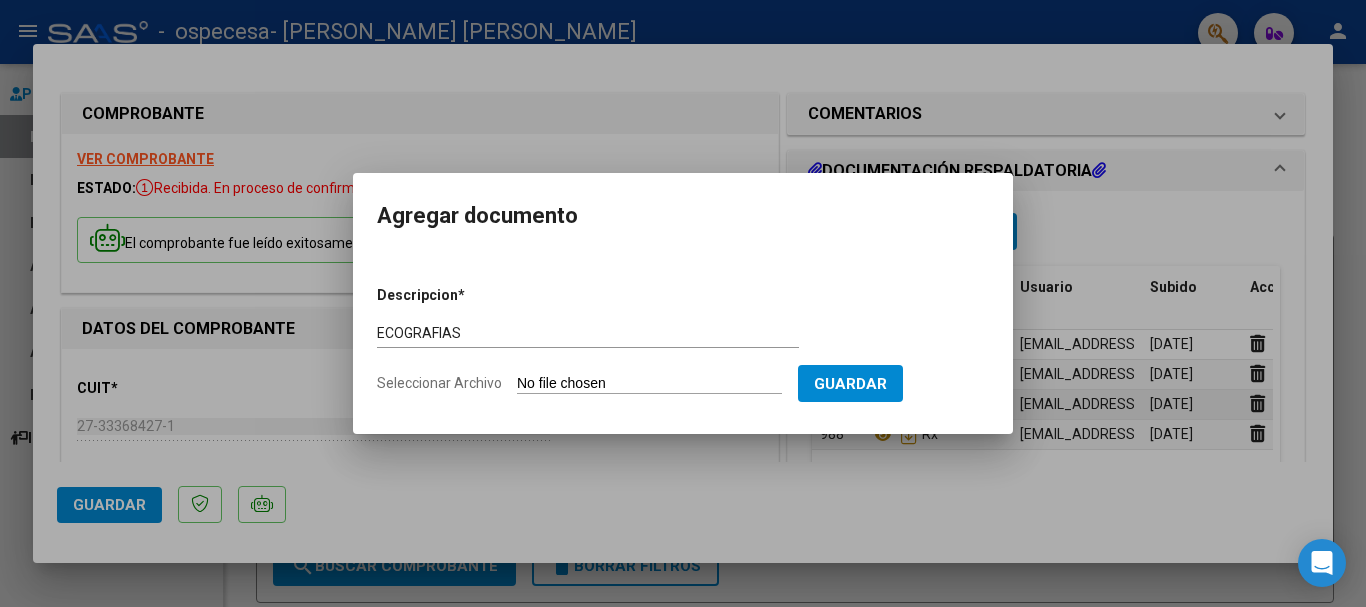 click on "Seleccionar Archivo" at bounding box center (649, 384) 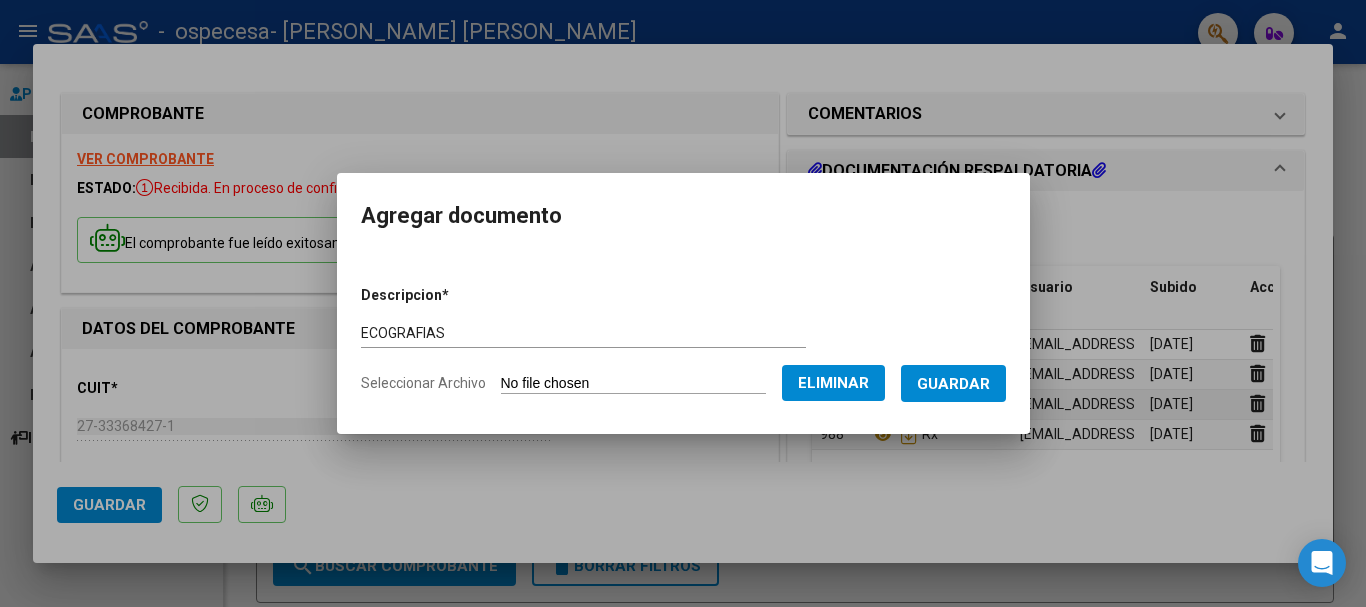 click on "Guardar" at bounding box center [953, 384] 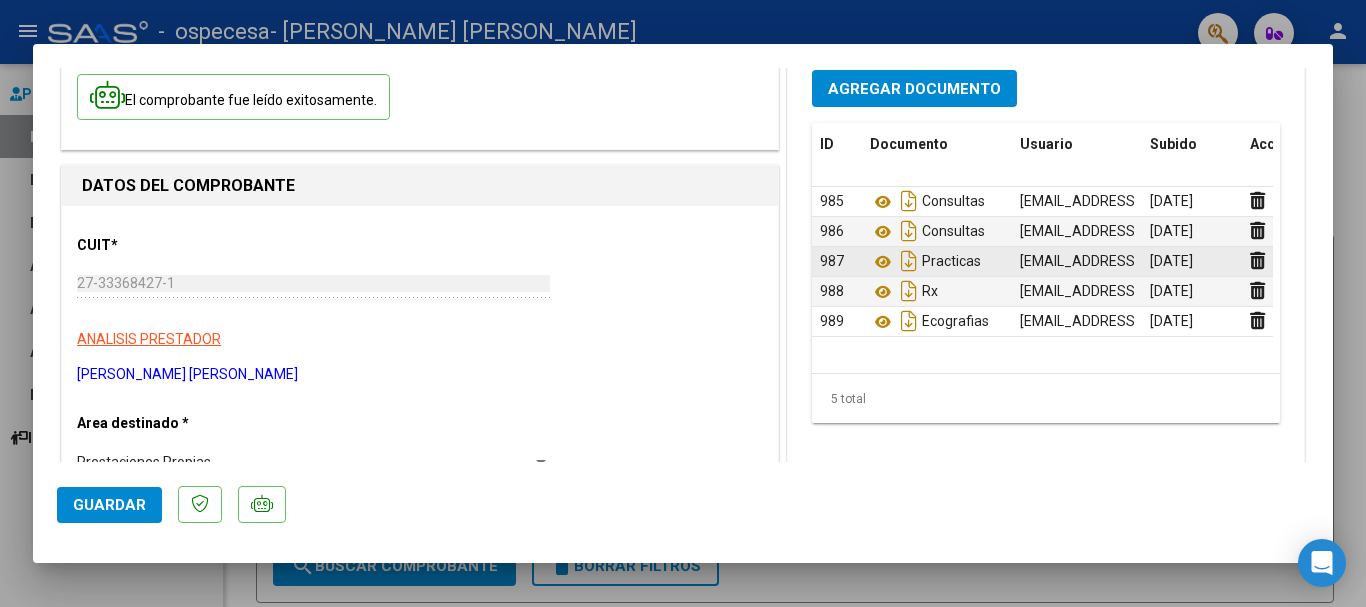 scroll, scrollTop: 148, scrollLeft: 0, axis: vertical 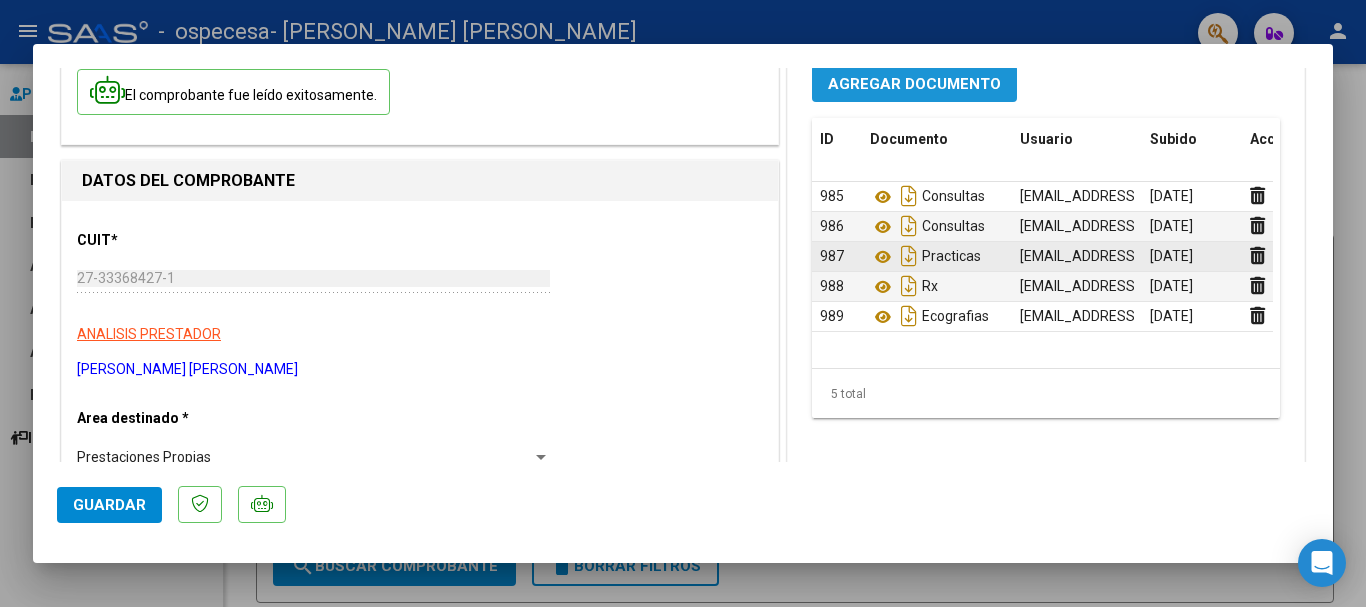 click on "Agregar Documento" at bounding box center (914, 84) 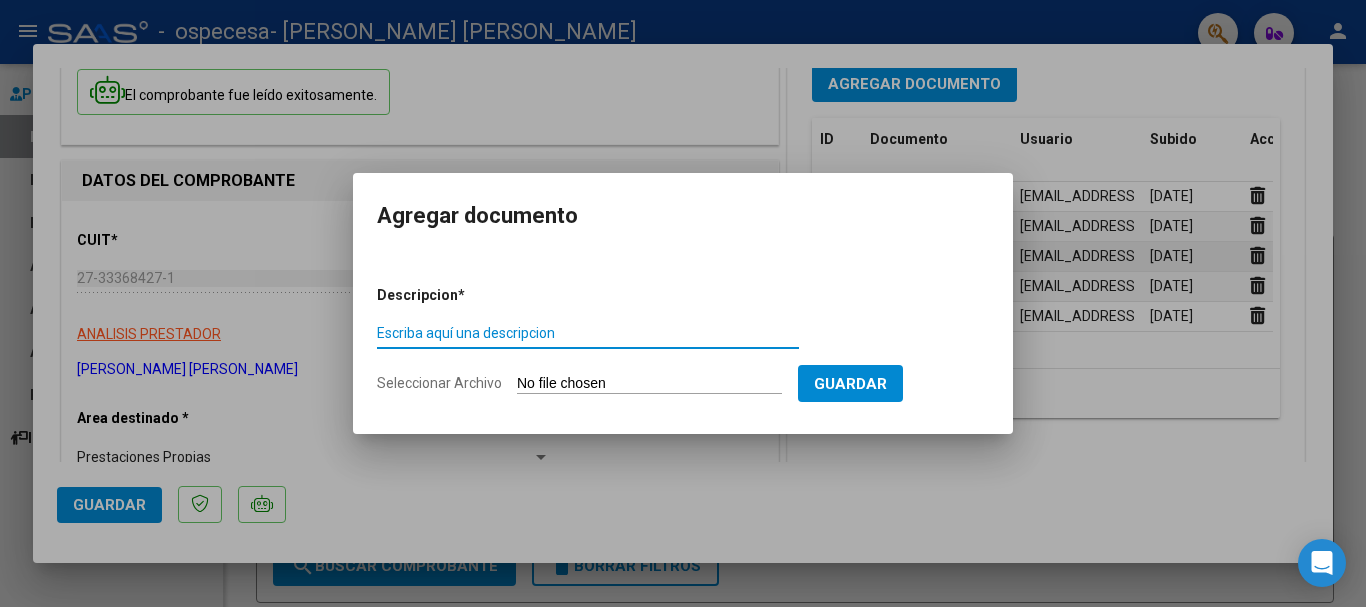click on "Escriba aquí una descripcion" at bounding box center (588, 333) 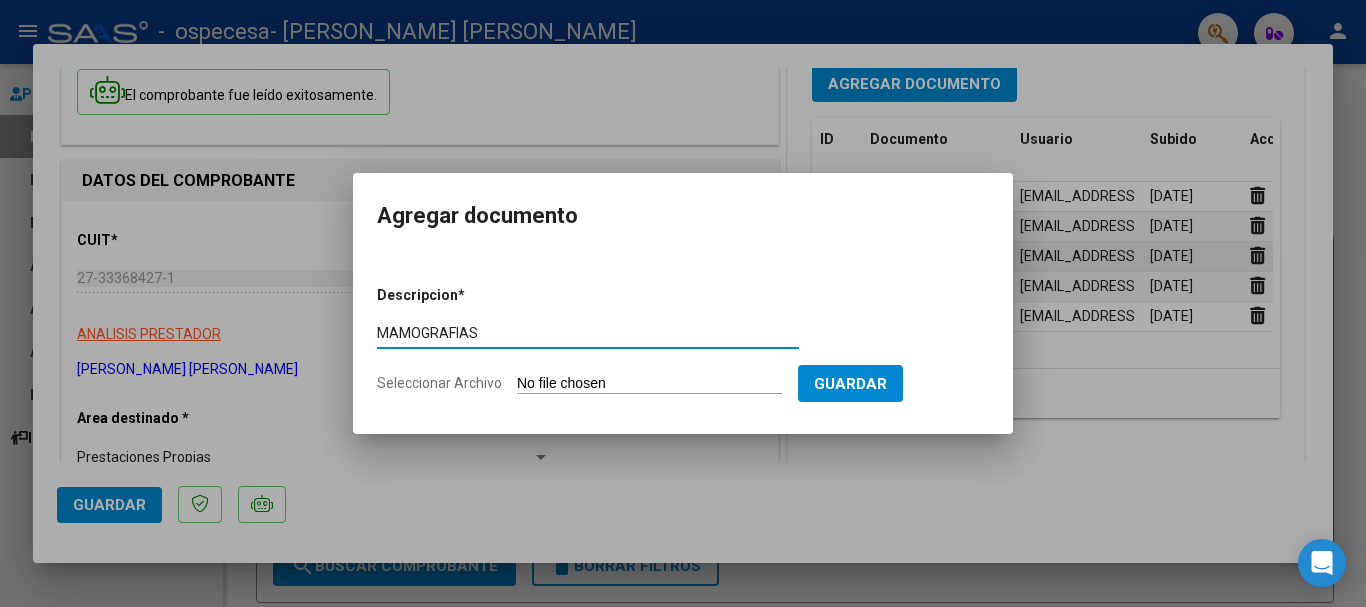 type on "MAMOGRAFIAS" 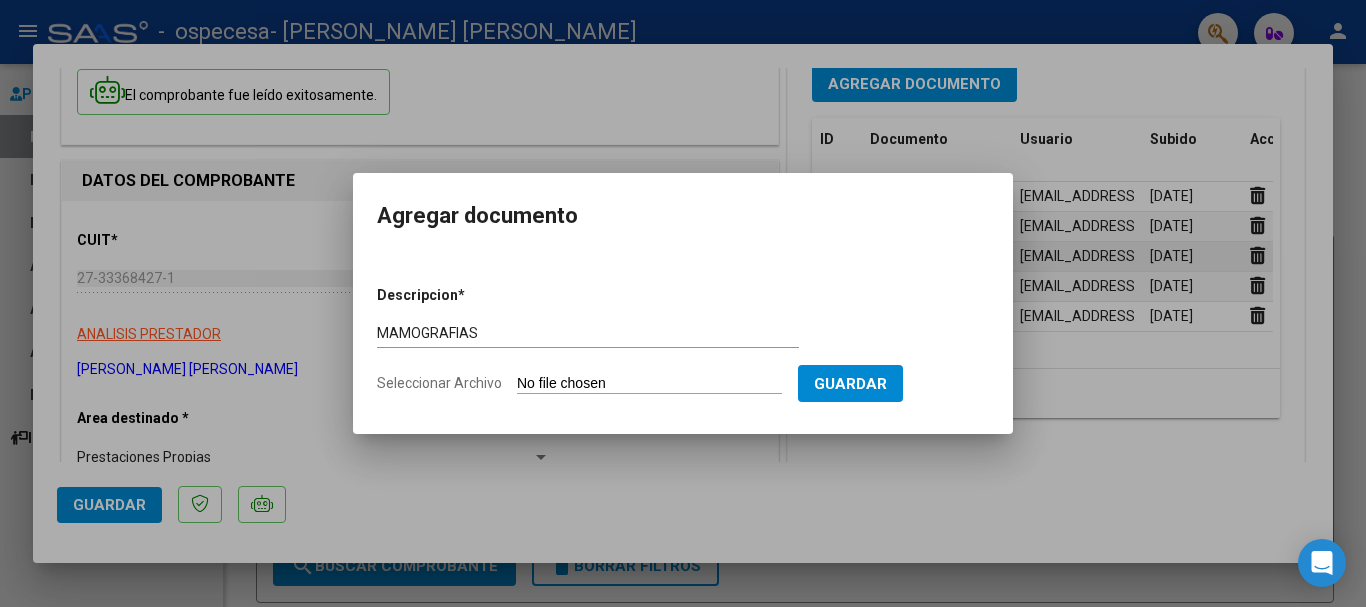click on "Seleccionar Archivo" at bounding box center [649, 384] 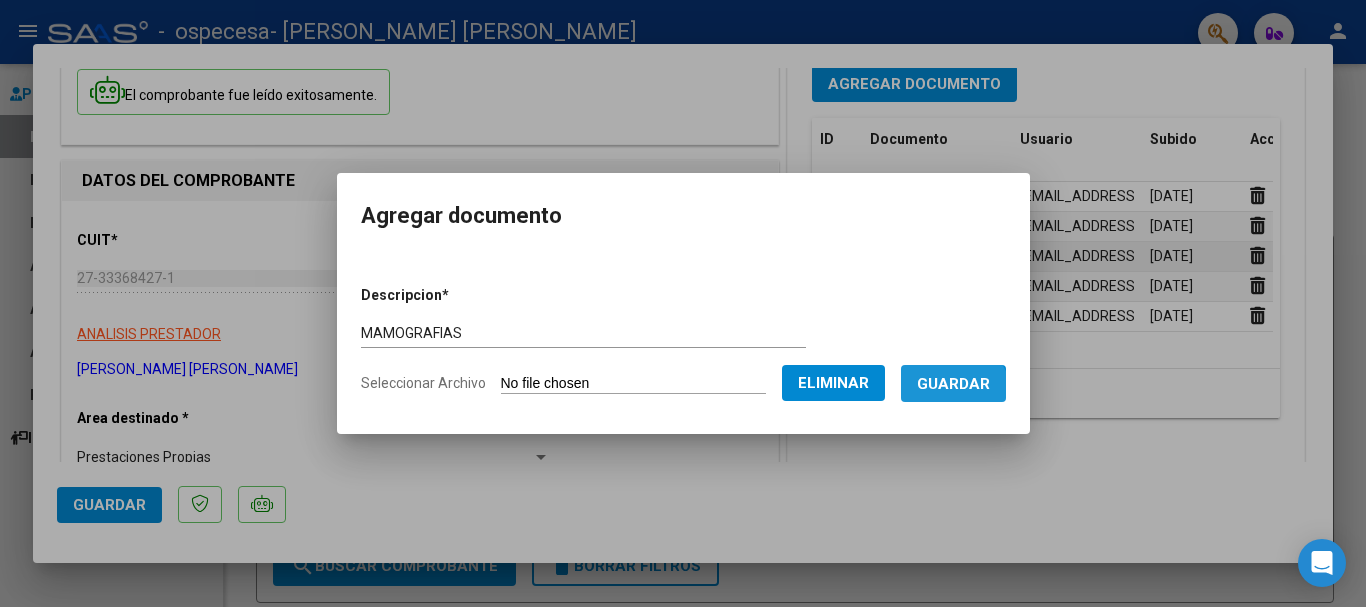 click on "Guardar" at bounding box center [953, 383] 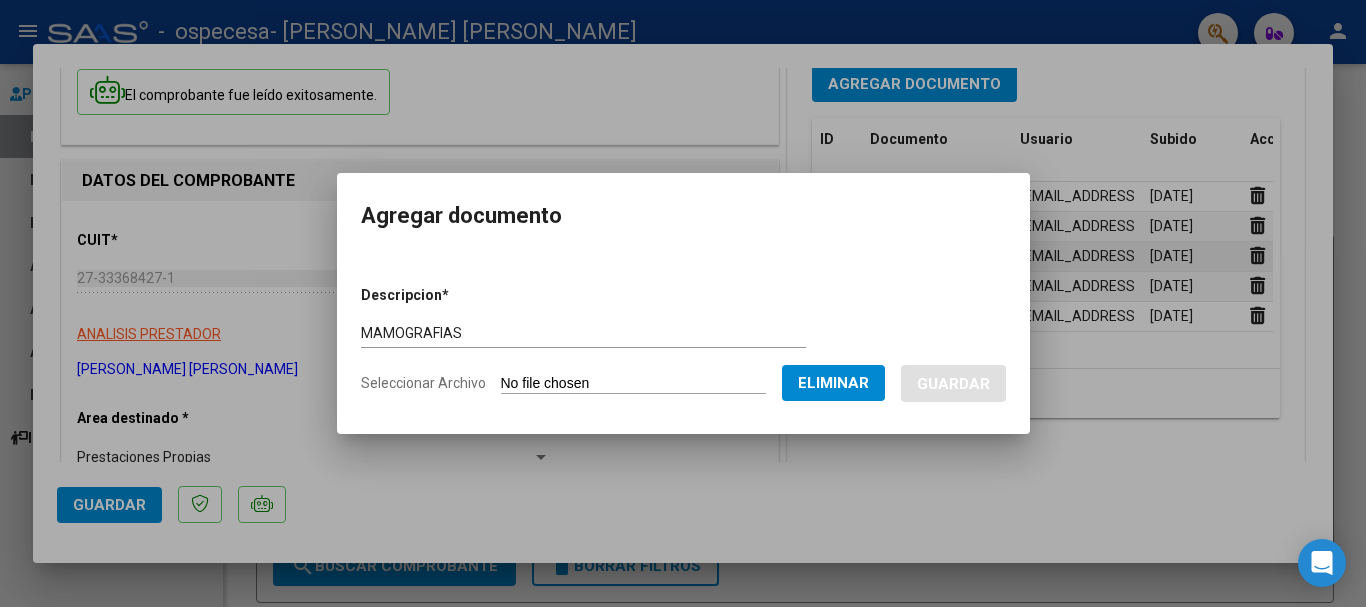 scroll, scrollTop: 145, scrollLeft: 0, axis: vertical 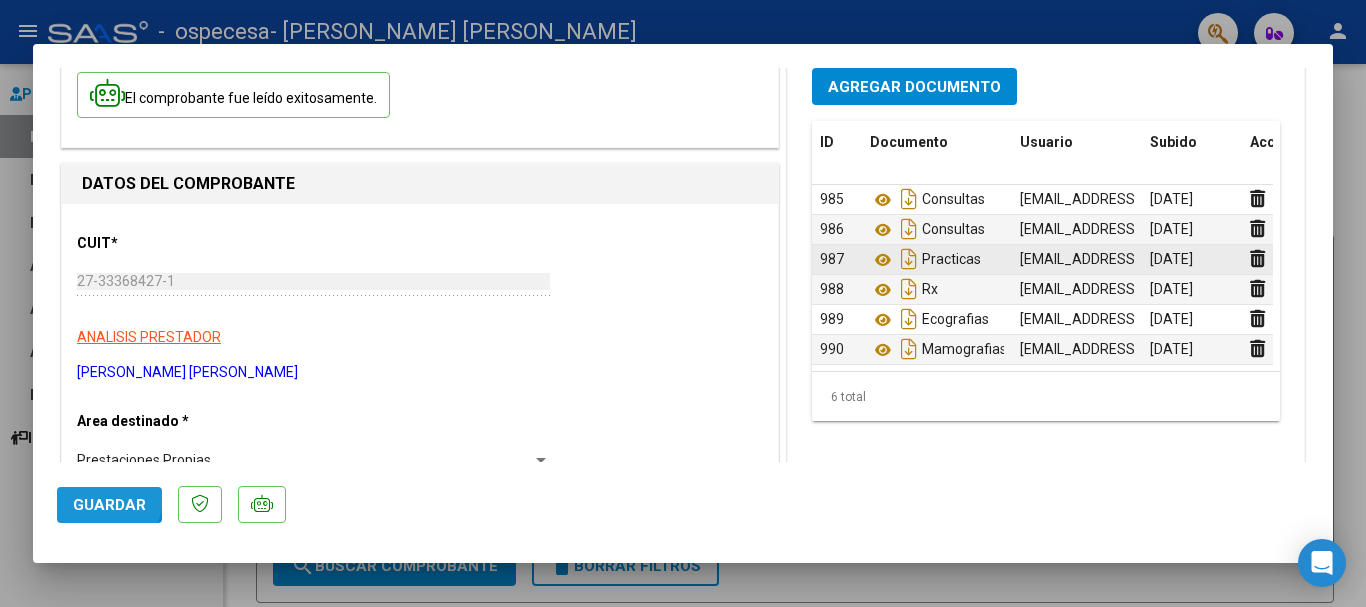 click on "Guardar" 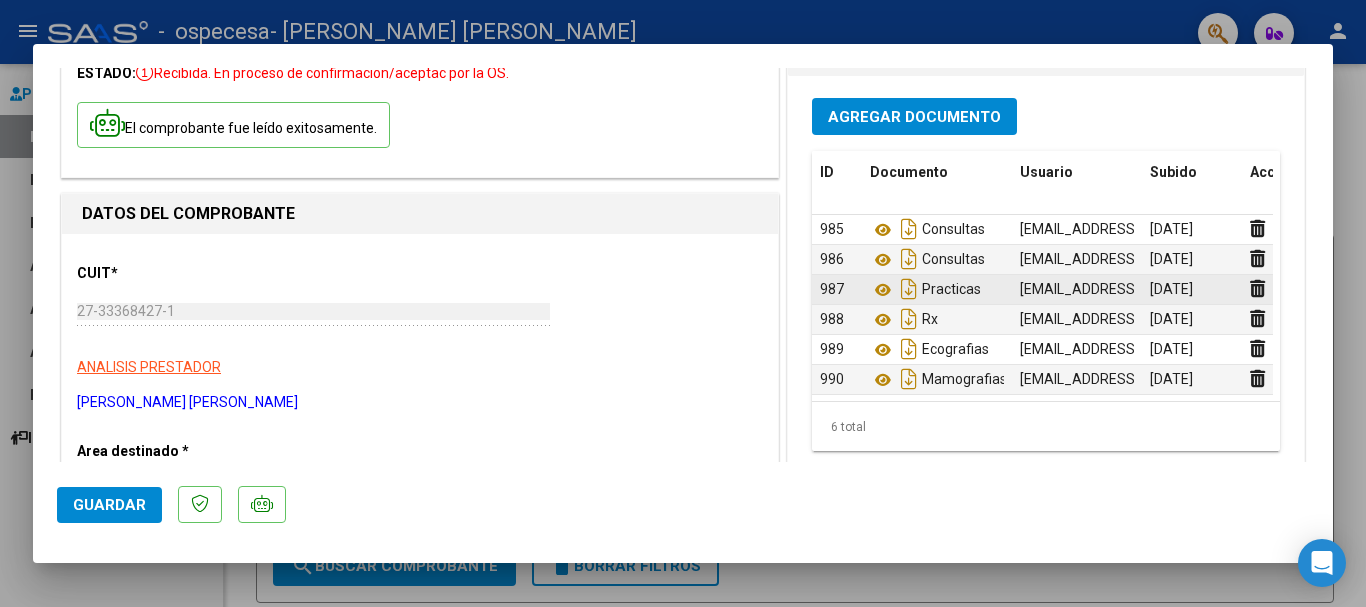 scroll, scrollTop: 0, scrollLeft: 0, axis: both 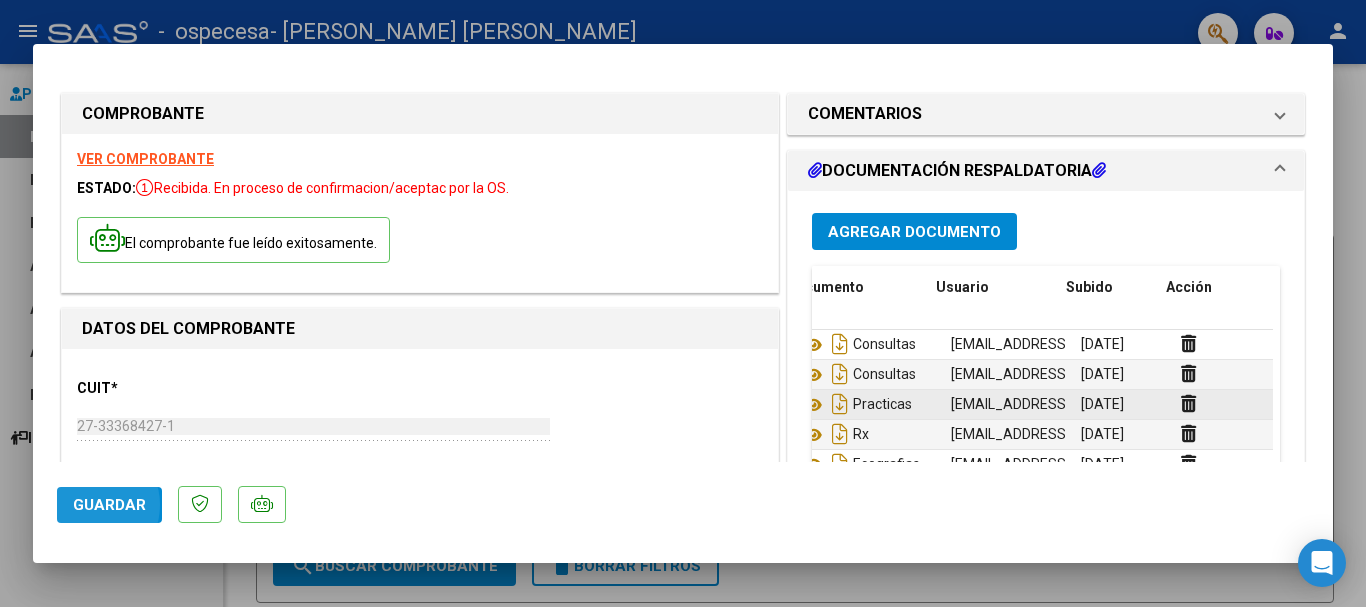 click on "Guardar" 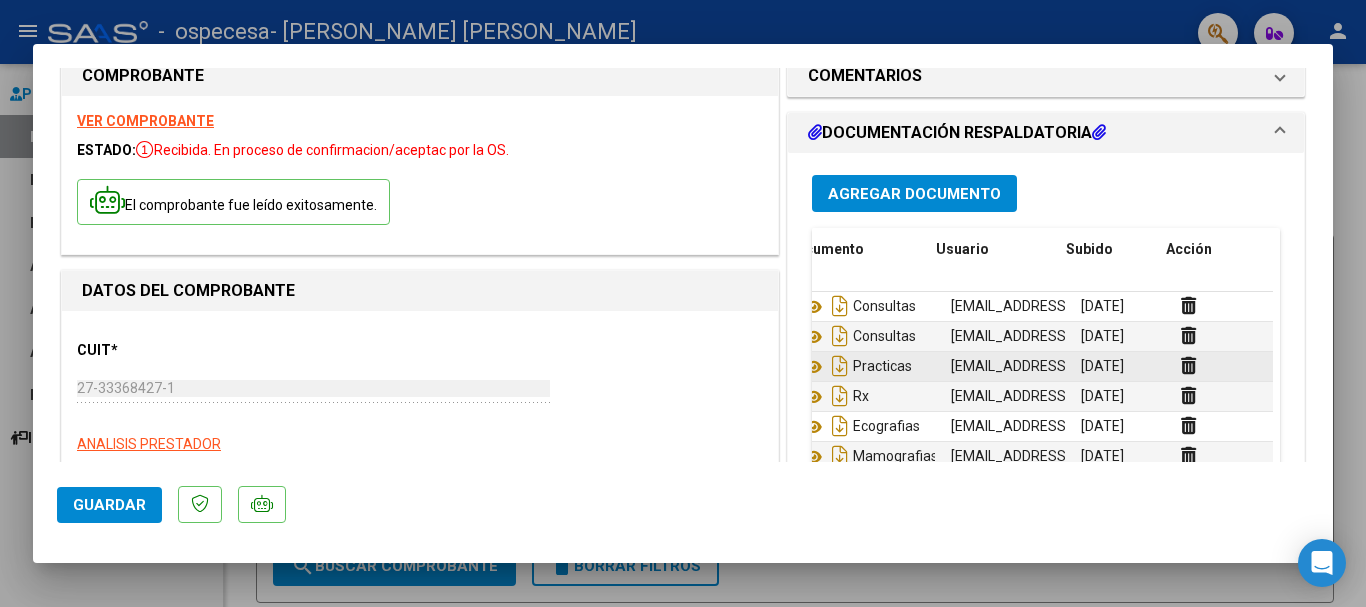 scroll, scrollTop: 0, scrollLeft: 0, axis: both 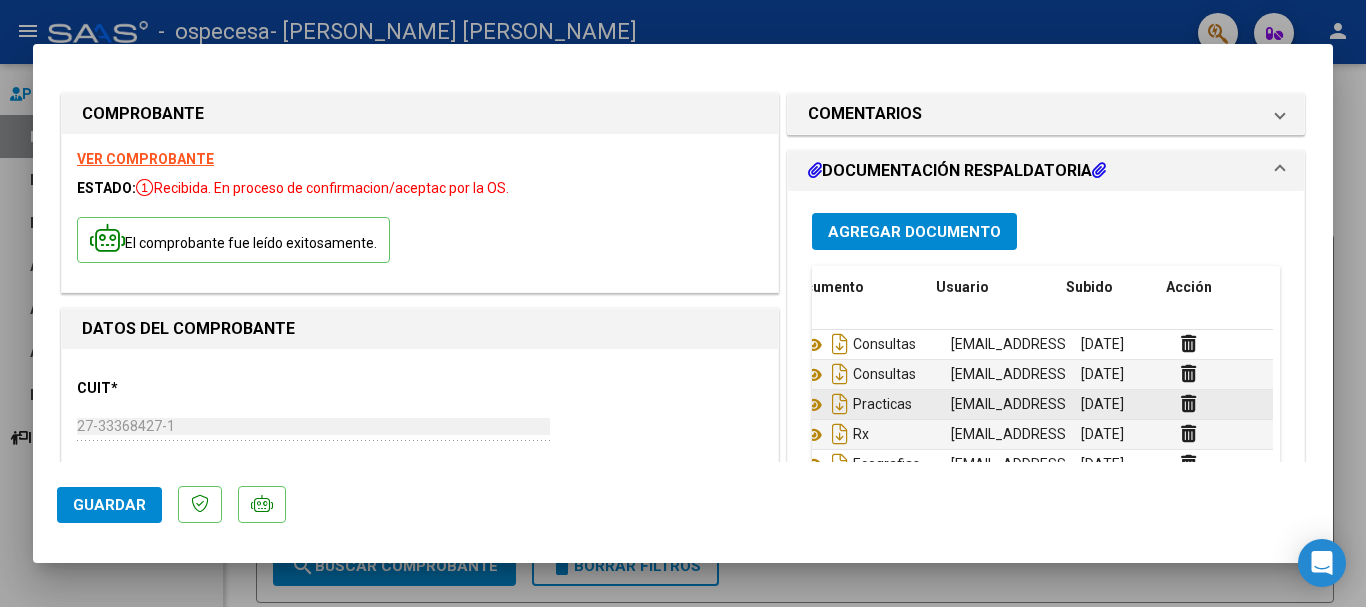 click at bounding box center (683, 303) 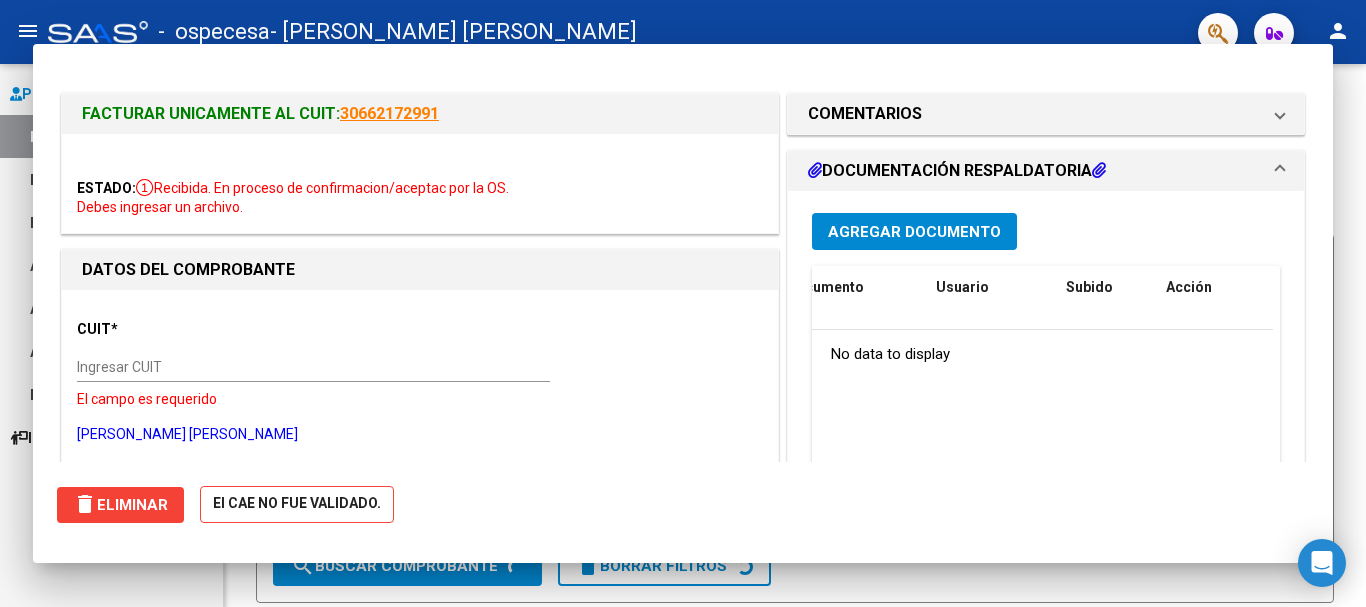 scroll, scrollTop: 0, scrollLeft: 0, axis: both 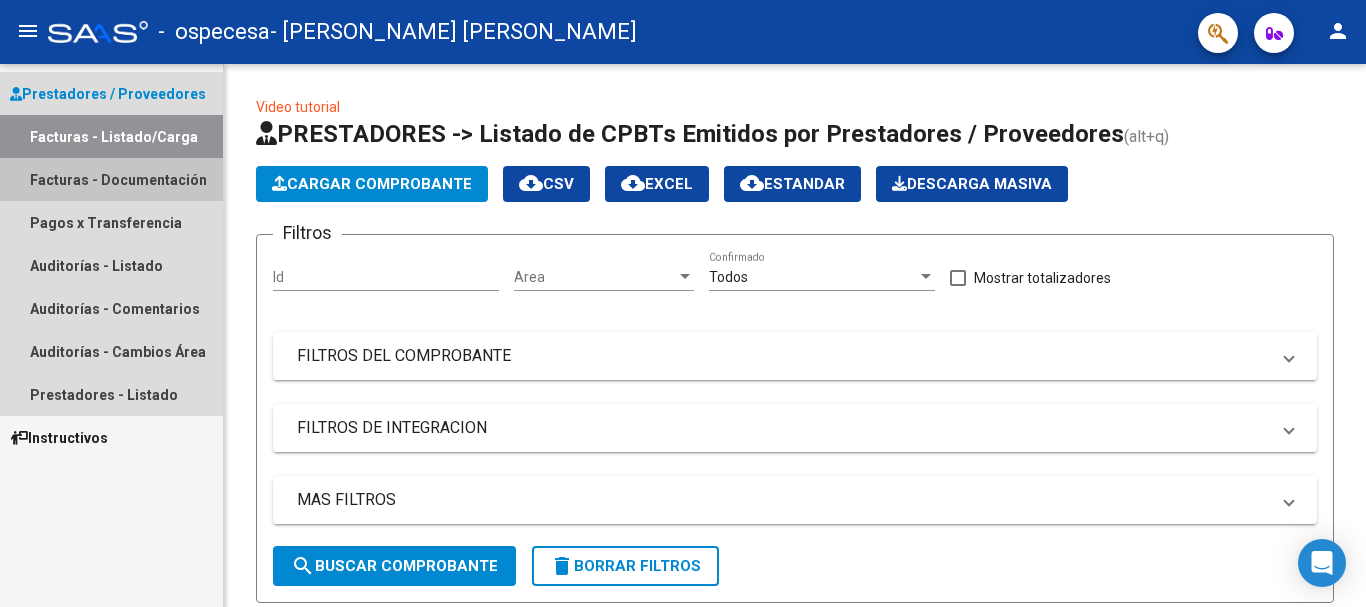 click on "Facturas - Documentación" at bounding box center (111, 179) 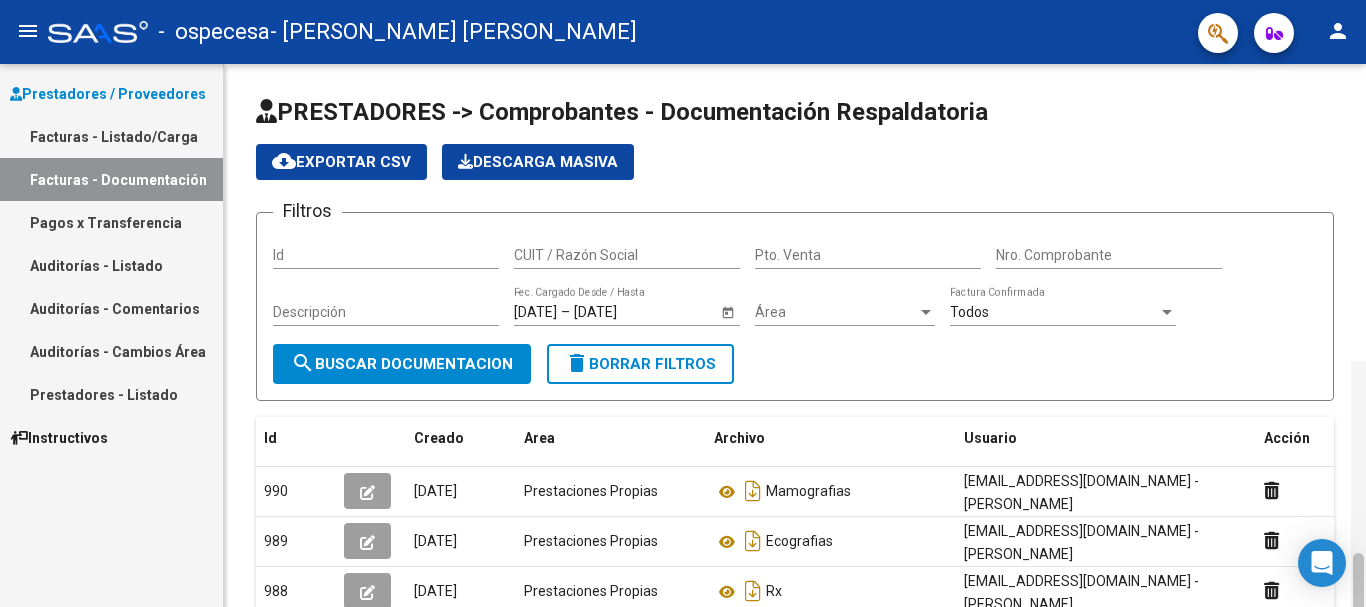 scroll, scrollTop: 297, scrollLeft: 0, axis: vertical 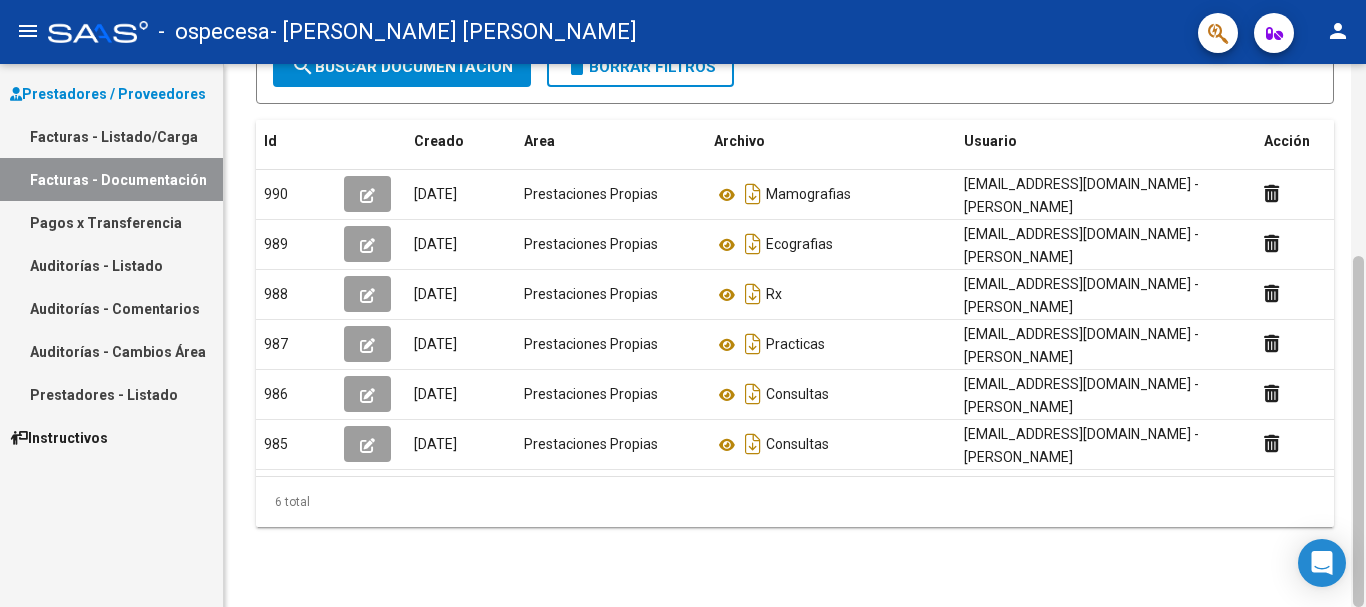 drag, startPoint x: 1365, startPoint y: 222, endPoint x: 1365, endPoint y: 297, distance: 75 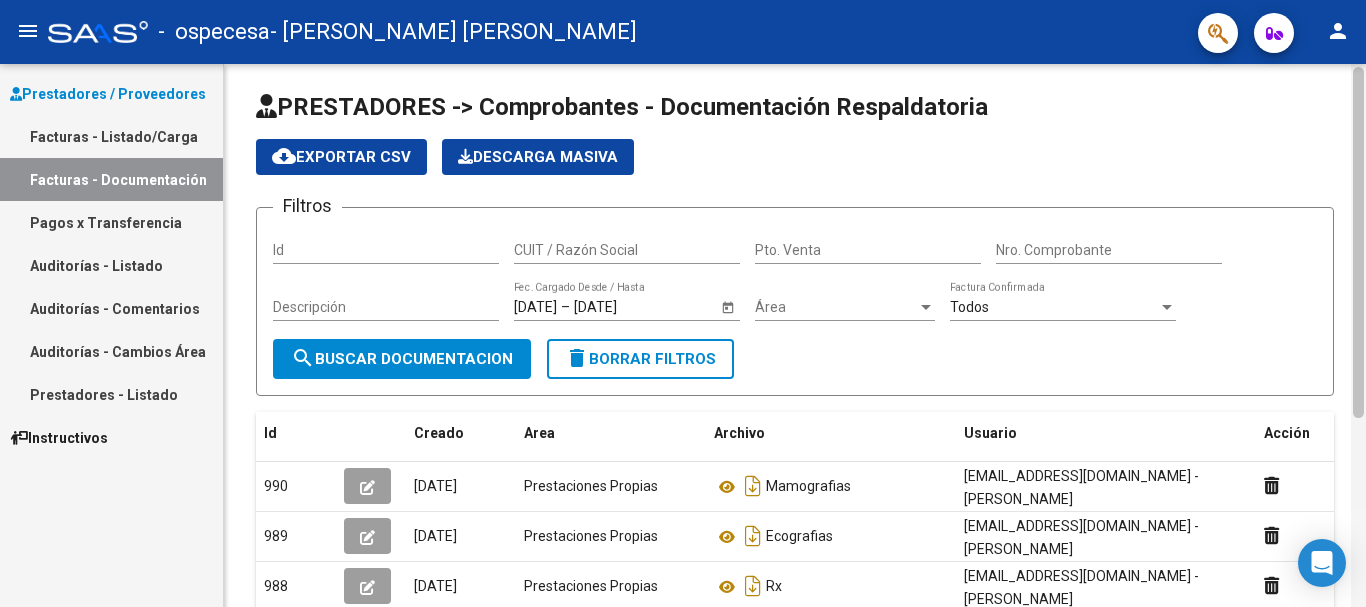 scroll, scrollTop: 0, scrollLeft: 0, axis: both 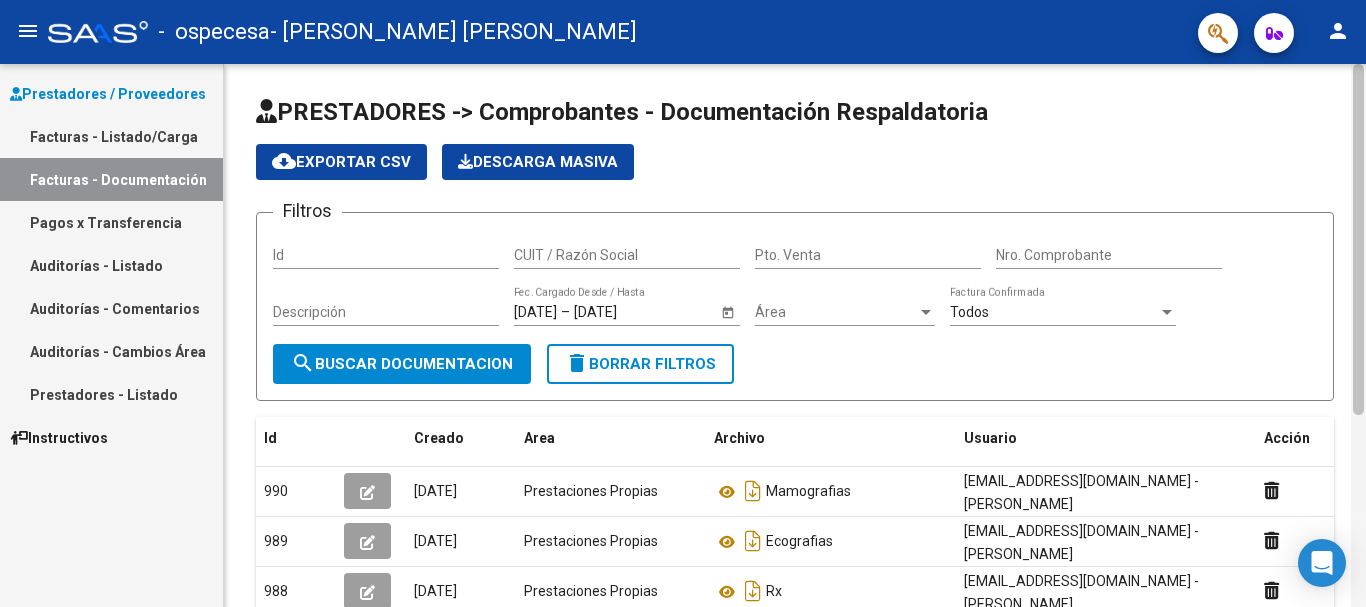 drag, startPoint x: 1360, startPoint y: 312, endPoint x: 1353, endPoint y: 92, distance: 220.11133 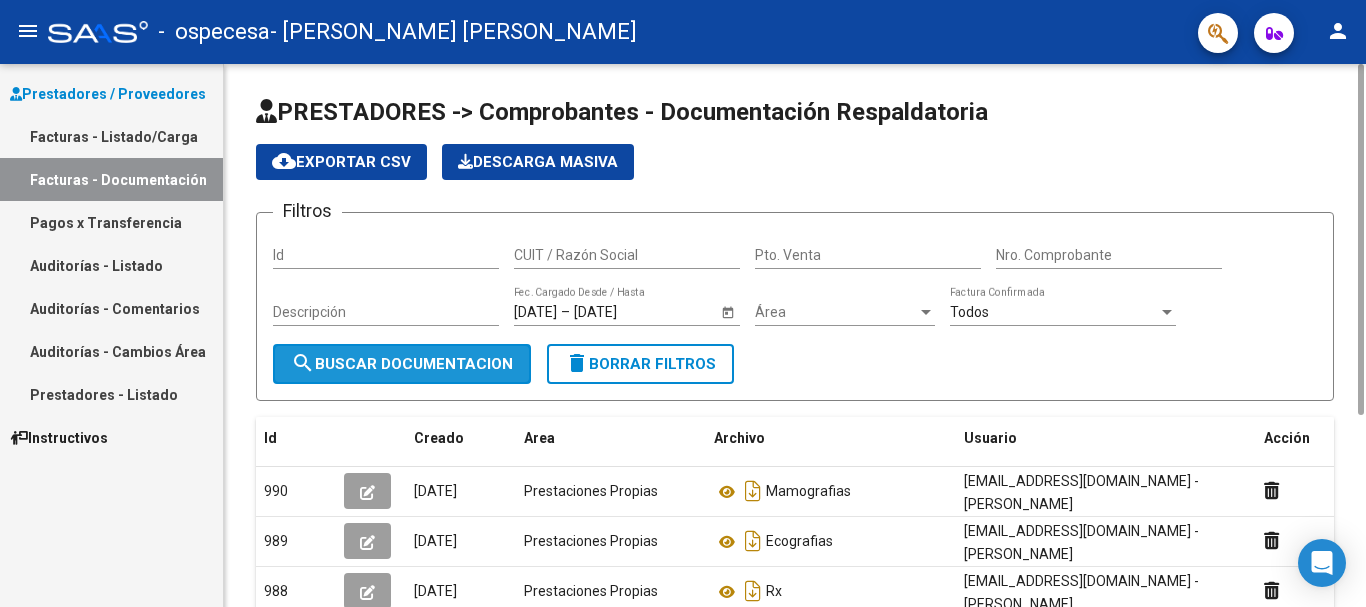 click on "search  Buscar Documentacion" 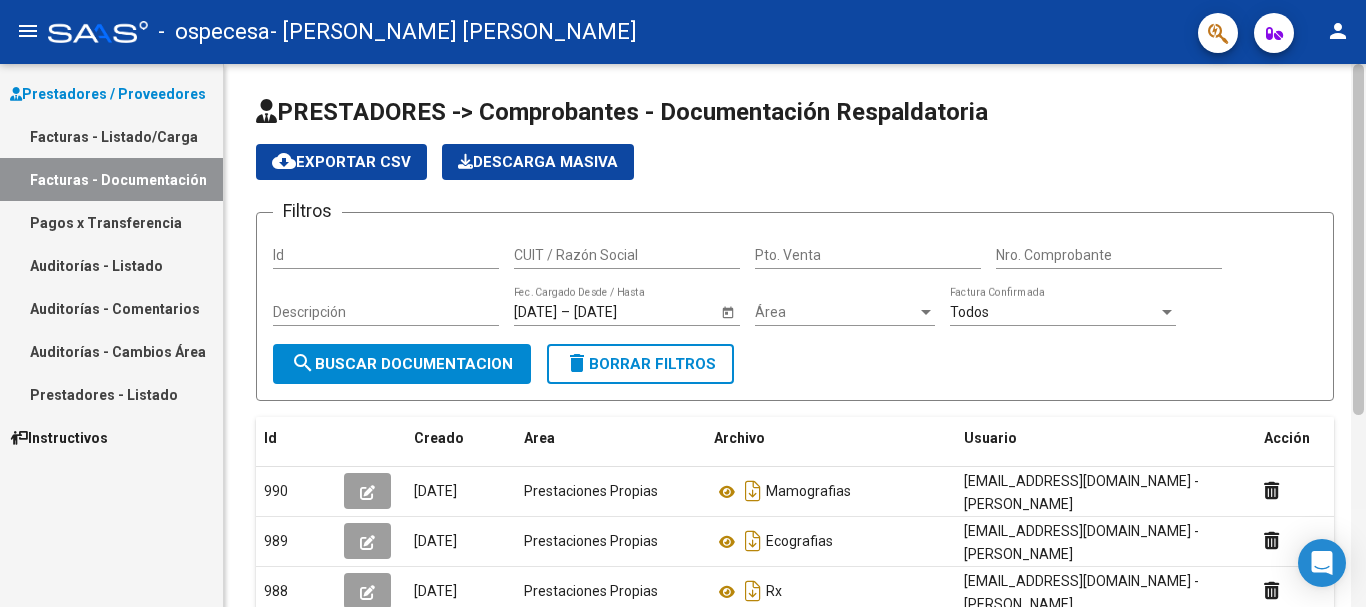 scroll, scrollTop: 297, scrollLeft: 0, axis: vertical 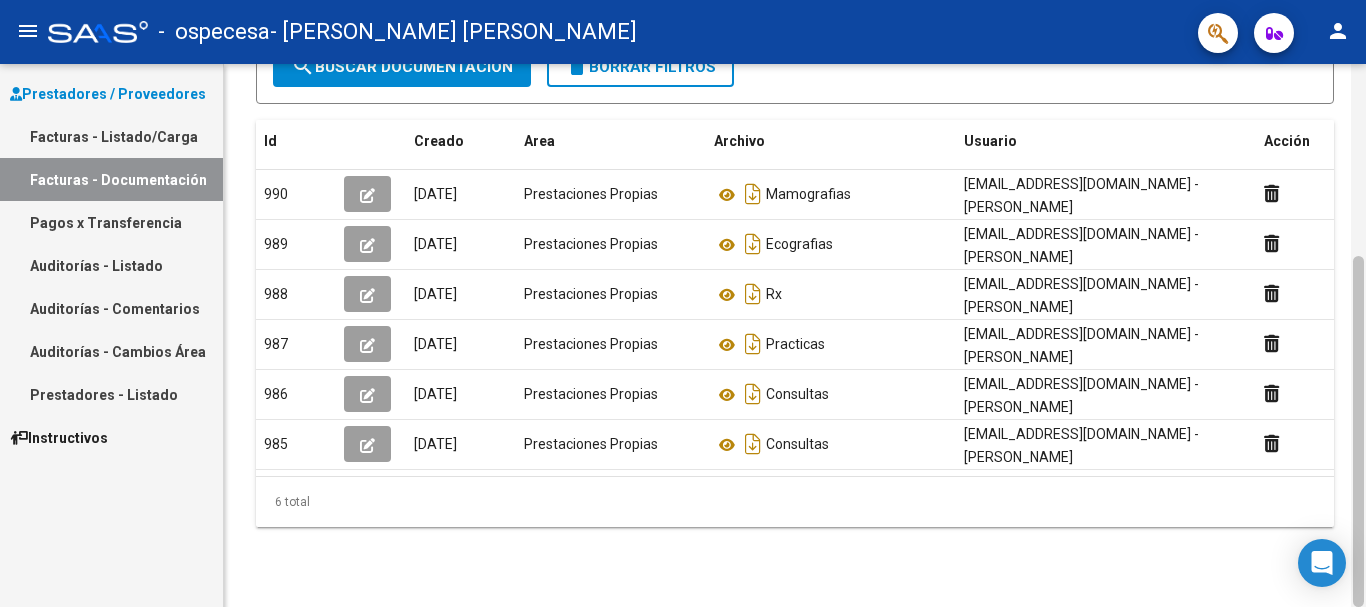drag, startPoint x: 1365, startPoint y: 256, endPoint x: 1365, endPoint y: 341, distance: 85 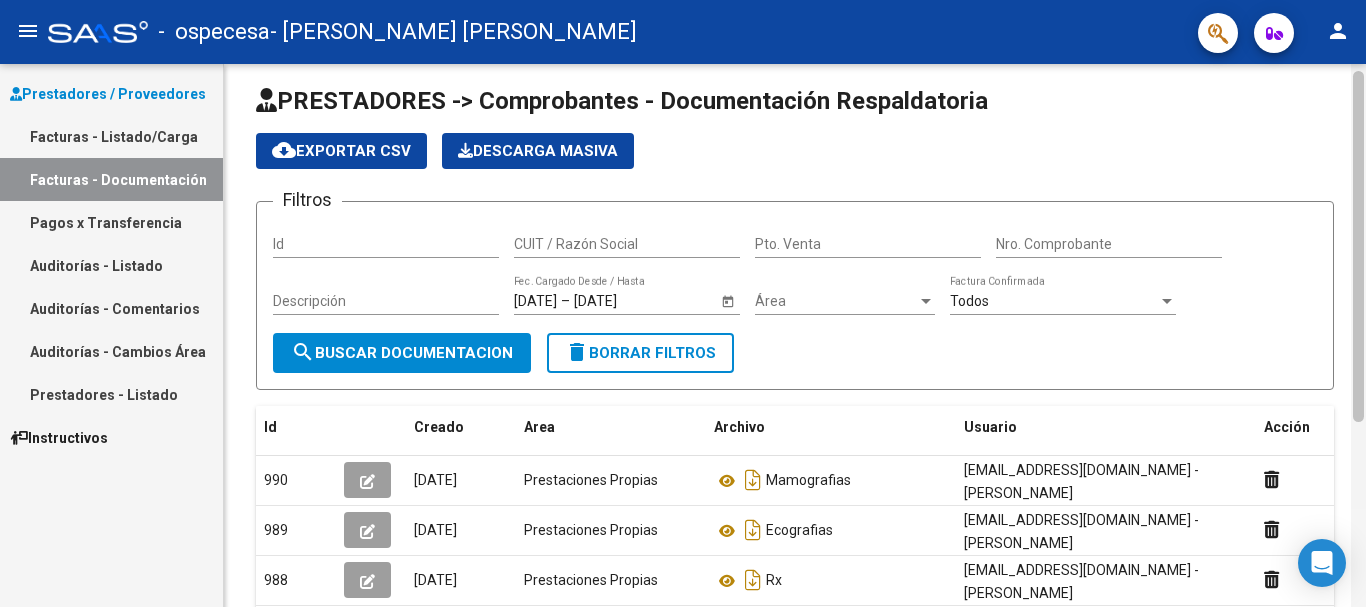 drag, startPoint x: 1362, startPoint y: 288, endPoint x: 1365, endPoint y: 98, distance: 190.02368 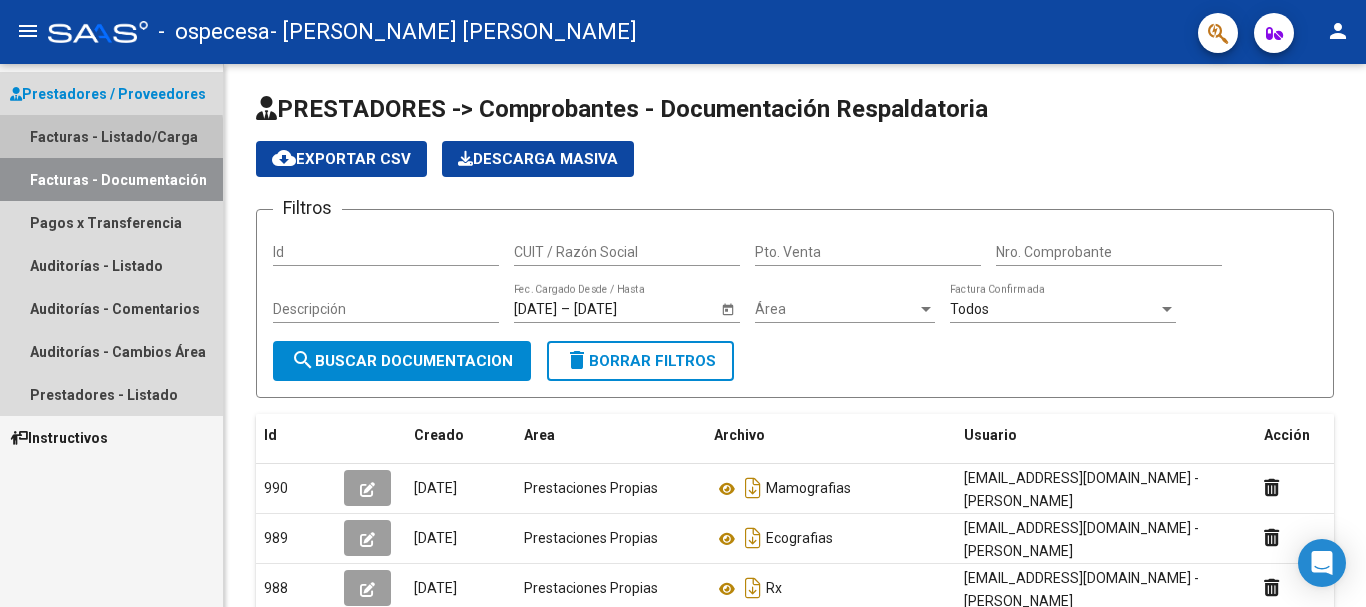 click on "Facturas - Listado/Carga" at bounding box center (111, 136) 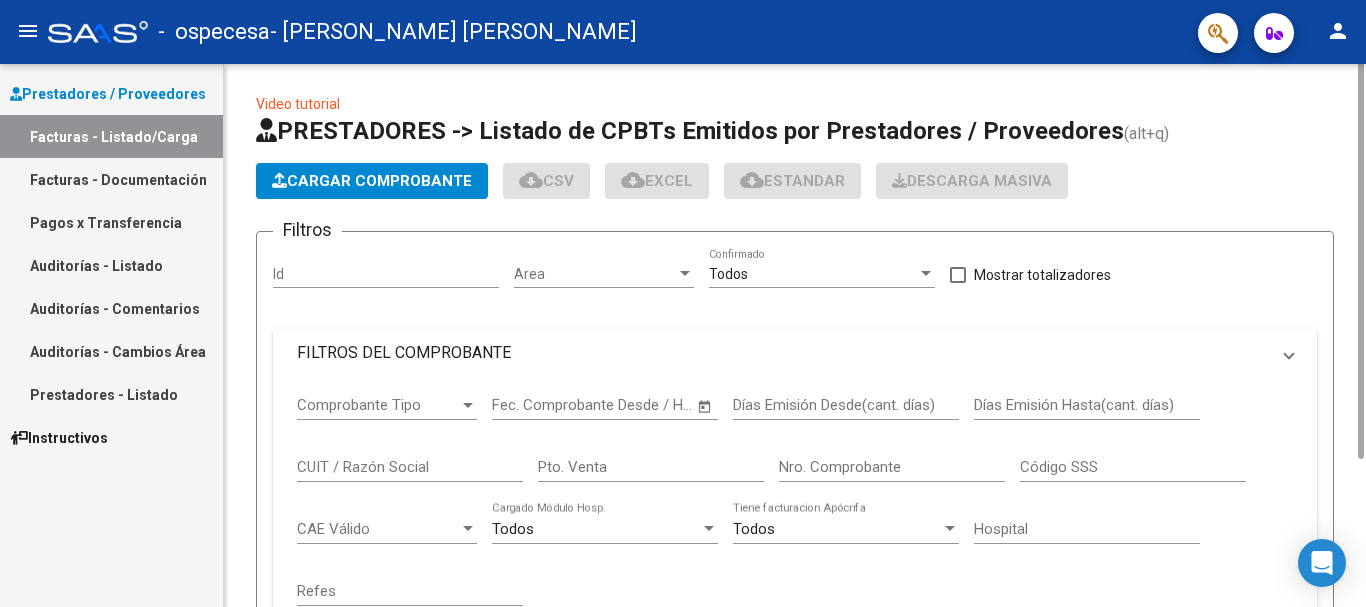 scroll, scrollTop: 0, scrollLeft: 0, axis: both 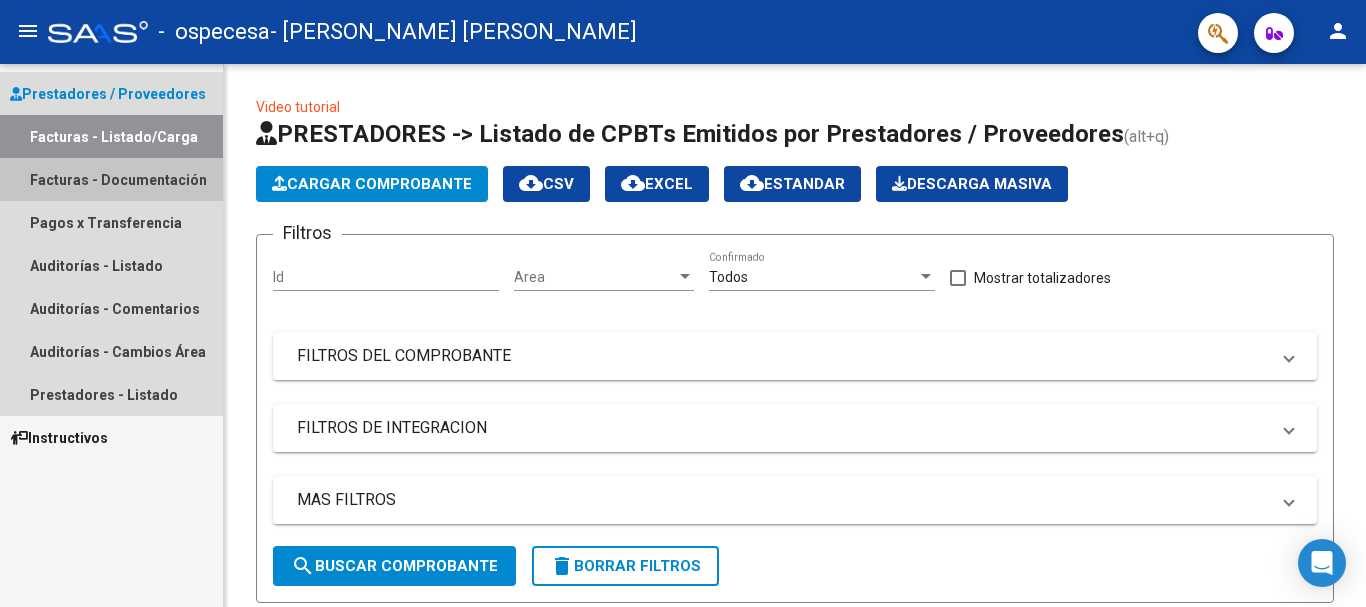 click on "Facturas - Documentación" at bounding box center [111, 179] 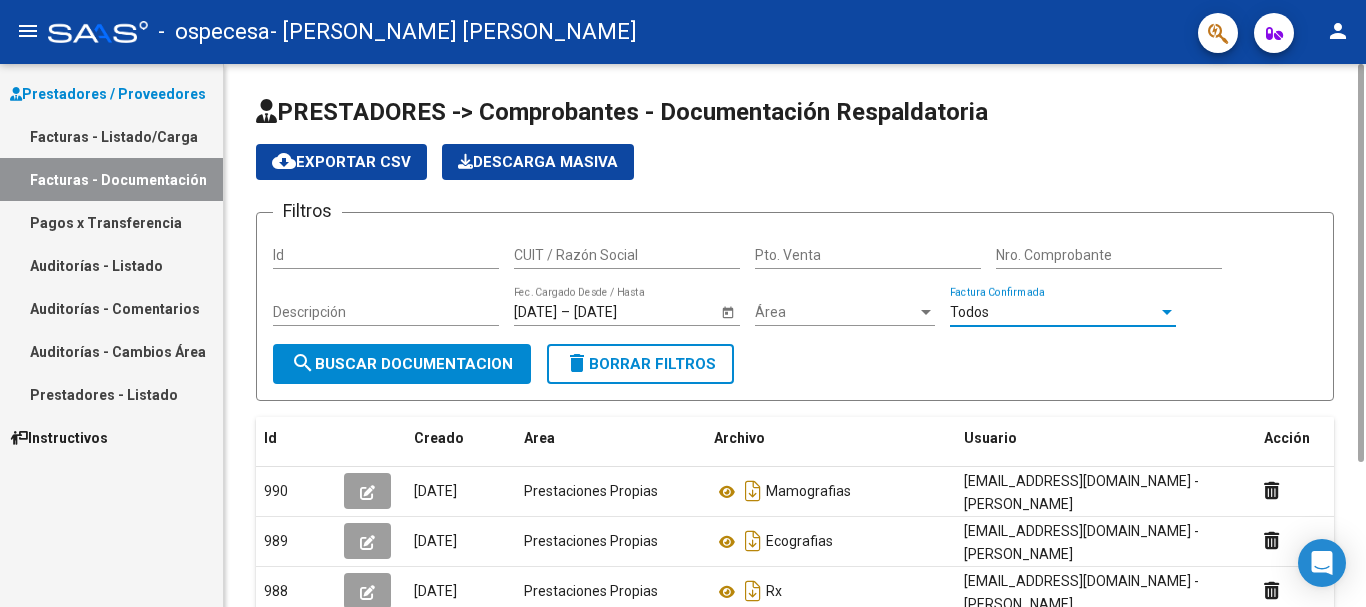 click on "Todos" at bounding box center [1054, 312] 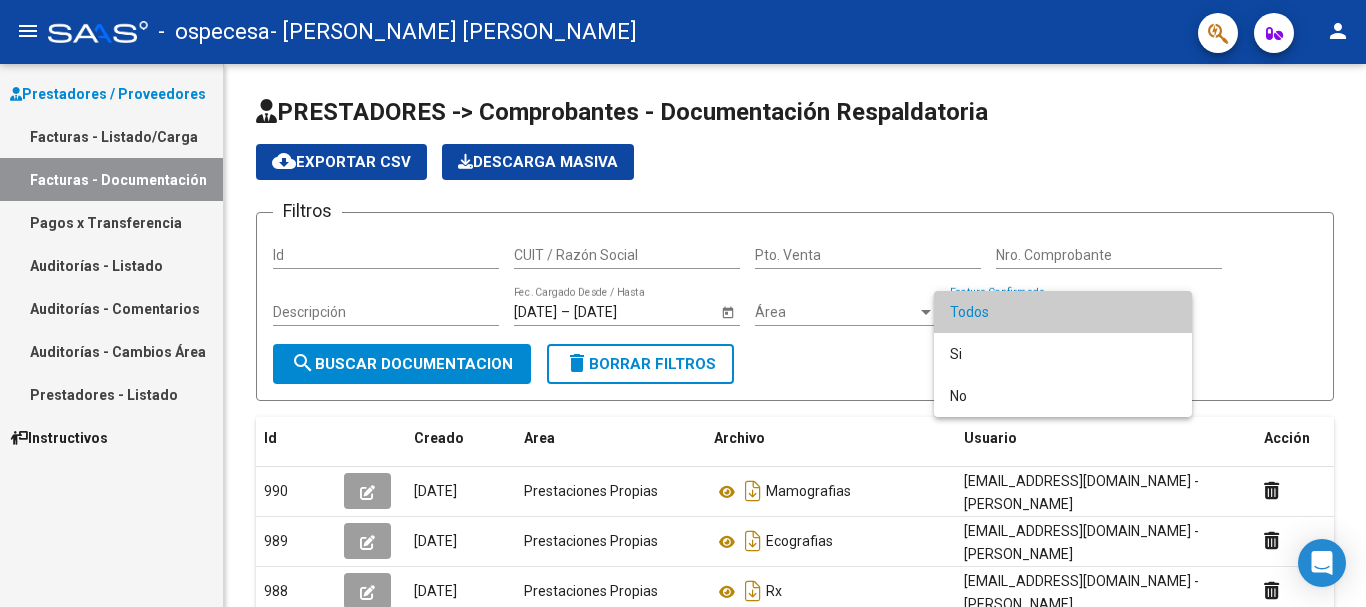 click at bounding box center [683, 303] 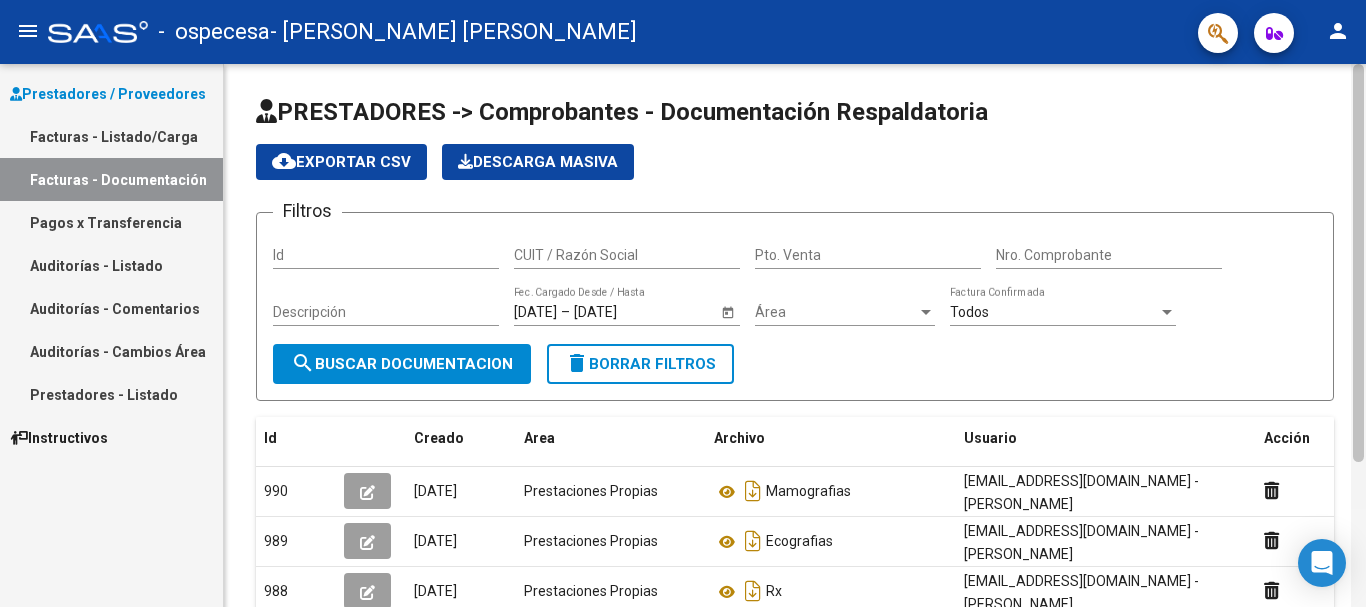 scroll, scrollTop: 297, scrollLeft: 0, axis: vertical 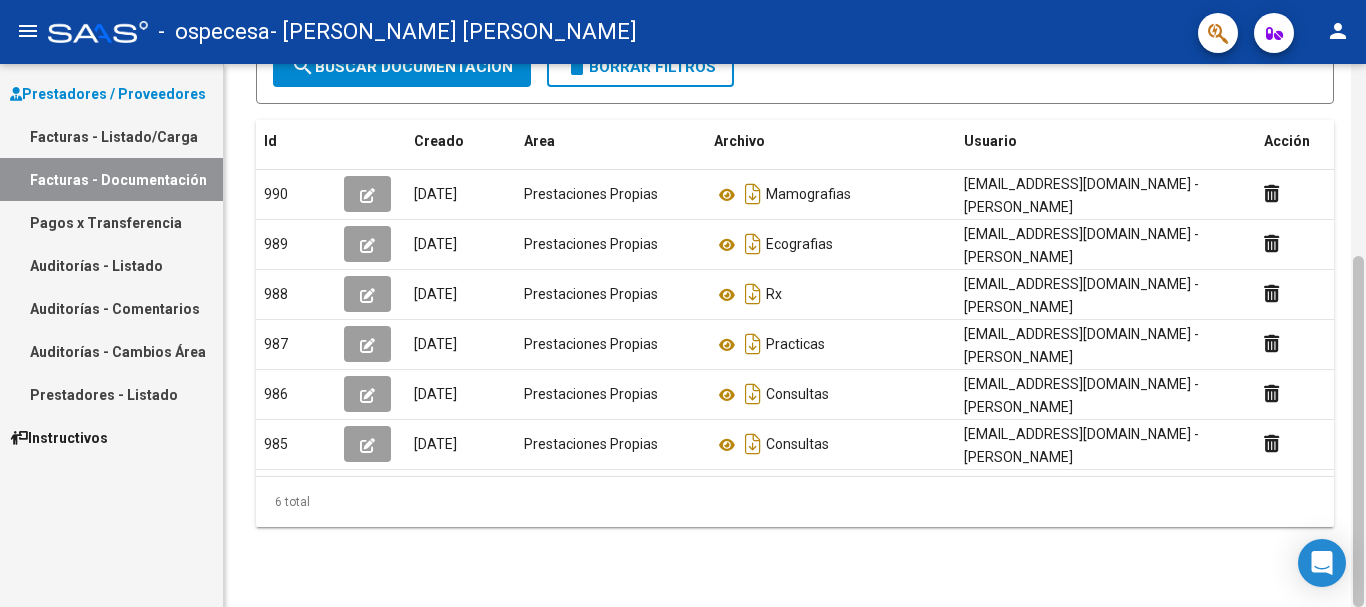 drag, startPoint x: 1365, startPoint y: 158, endPoint x: 1365, endPoint y: 205, distance: 47 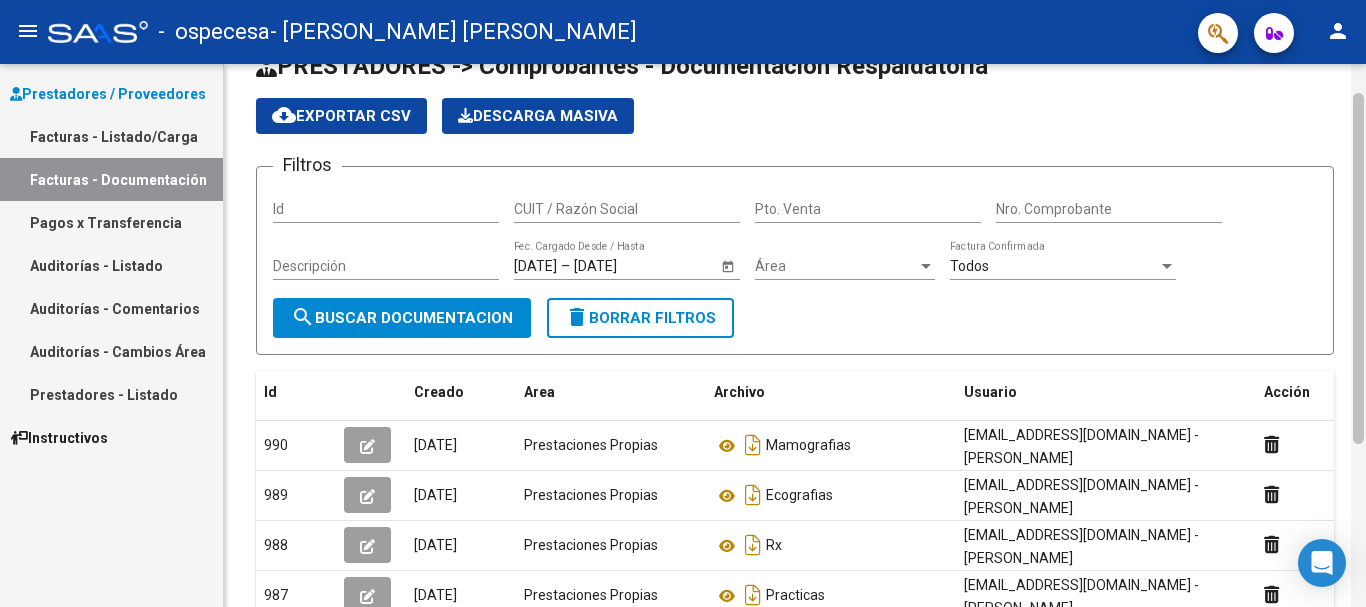scroll, scrollTop: 0, scrollLeft: 0, axis: both 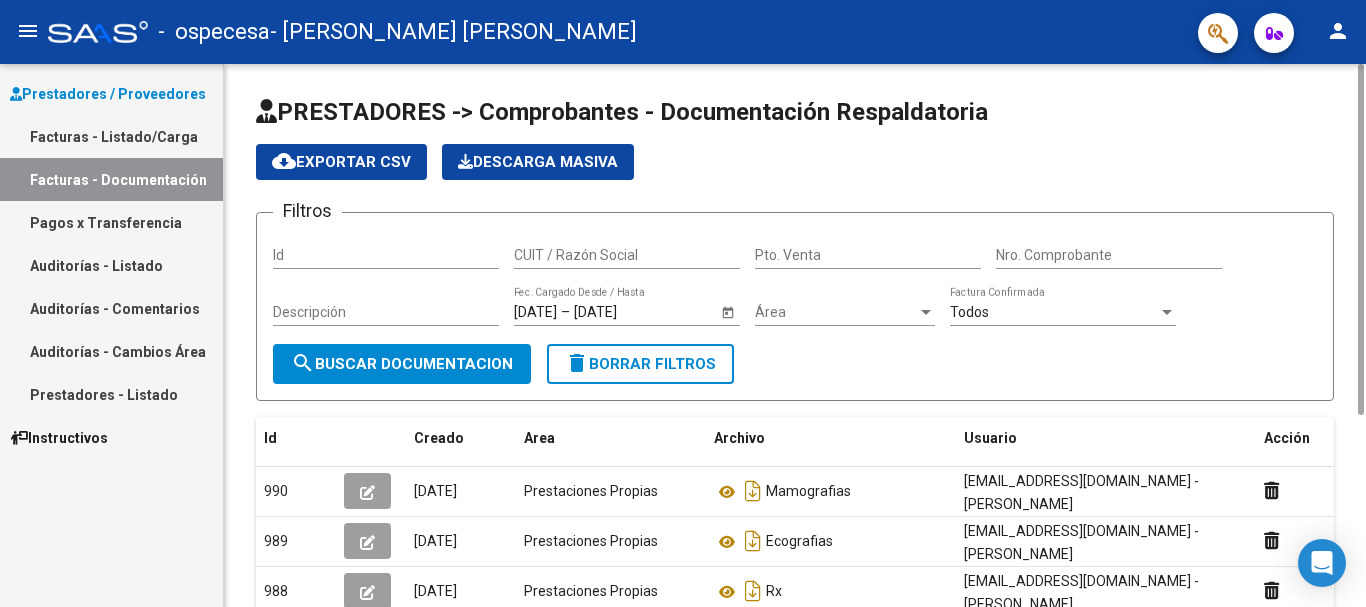 drag, startPoint x: 1359, startPoint y: 281, endPoint x: 1365, endPoint y: 12, distance: 269.0669 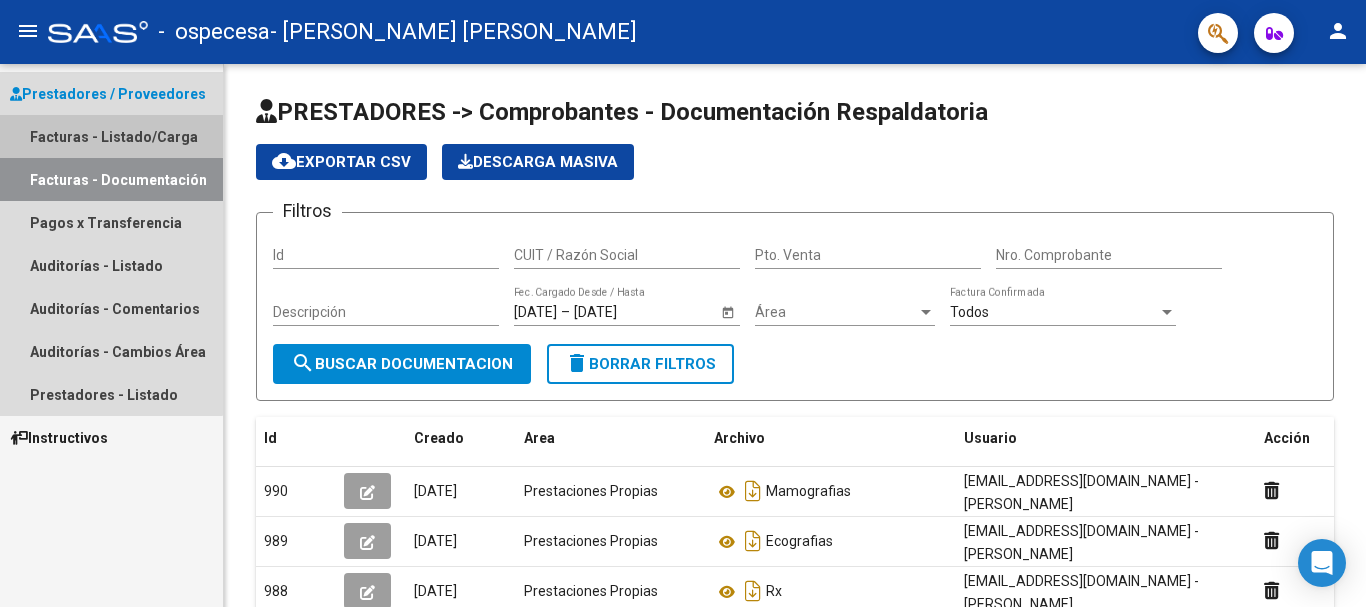 click on "Facturas - Listado/Carga" at bounding box center [111, 136] 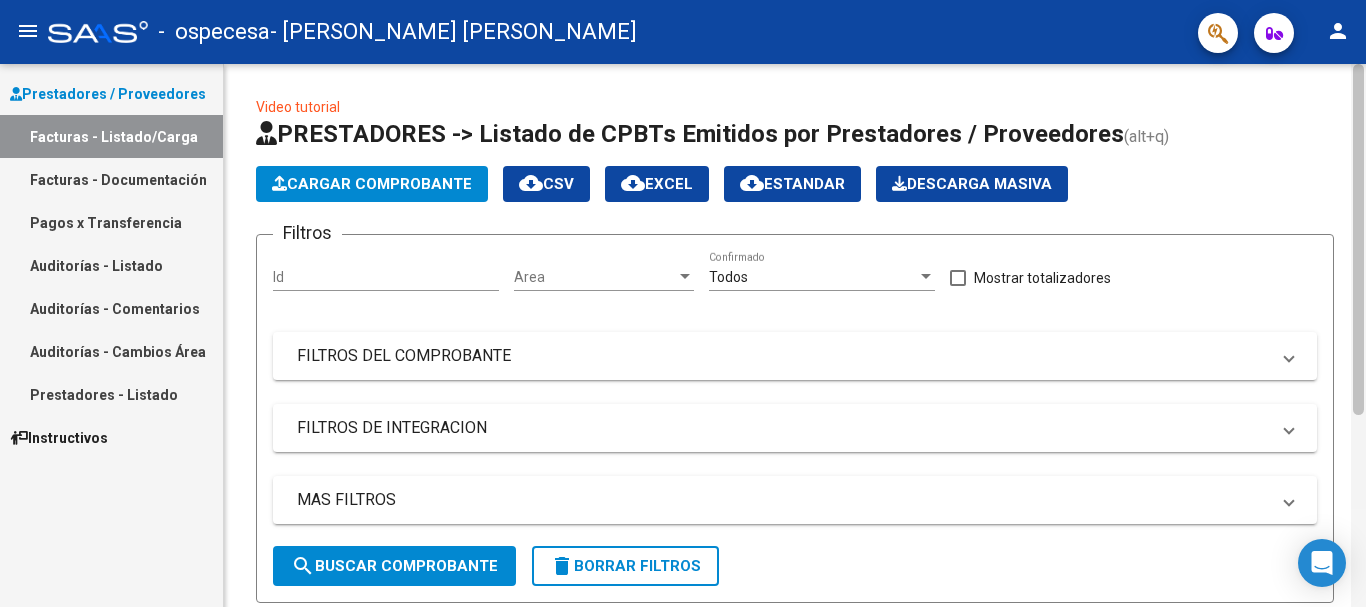 scroll, scrollTop: 272, scrollLeft: 0, axis: vertical 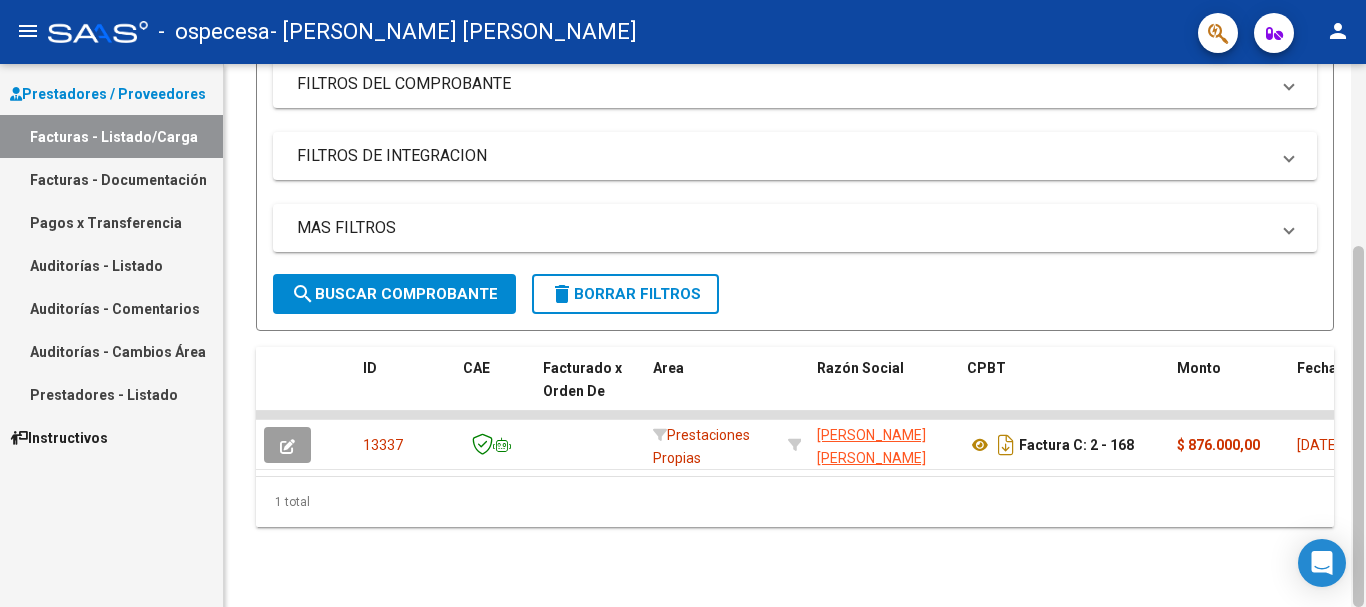 drag, startPoint x: 1365, startPoint y: 201, endPoint x: 1365, endPoint y: 217, distance: 16 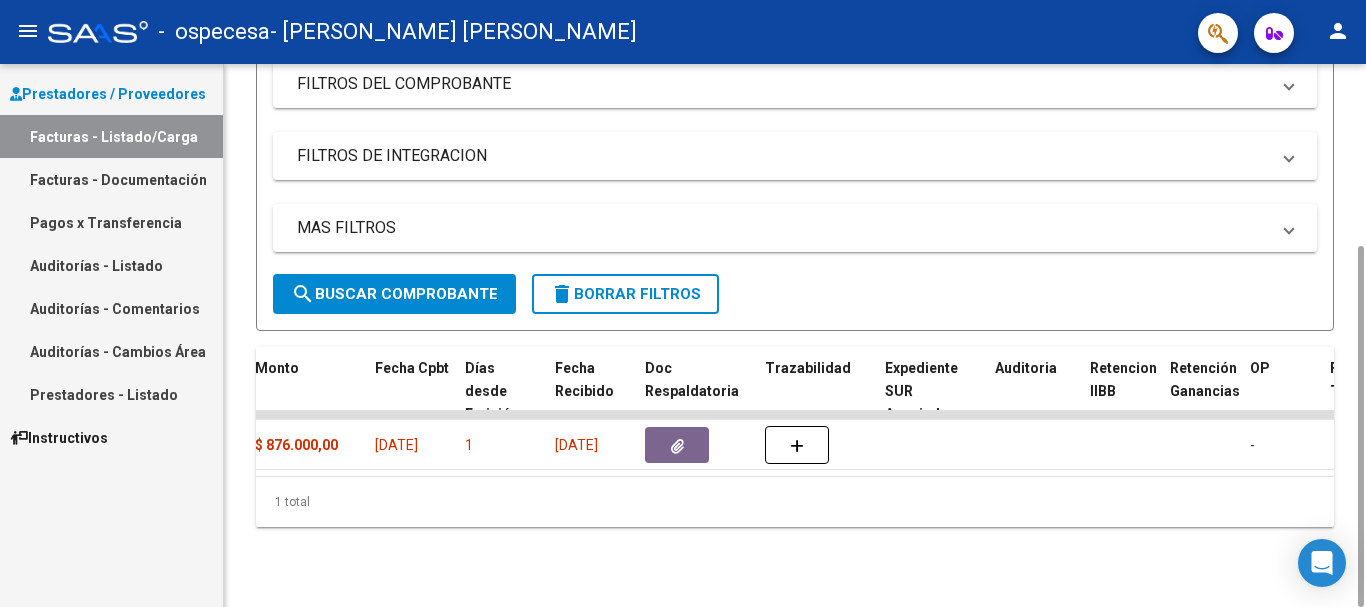 scroll, scrollTop: 0, scrollLeft: 1096, axis: horizontal 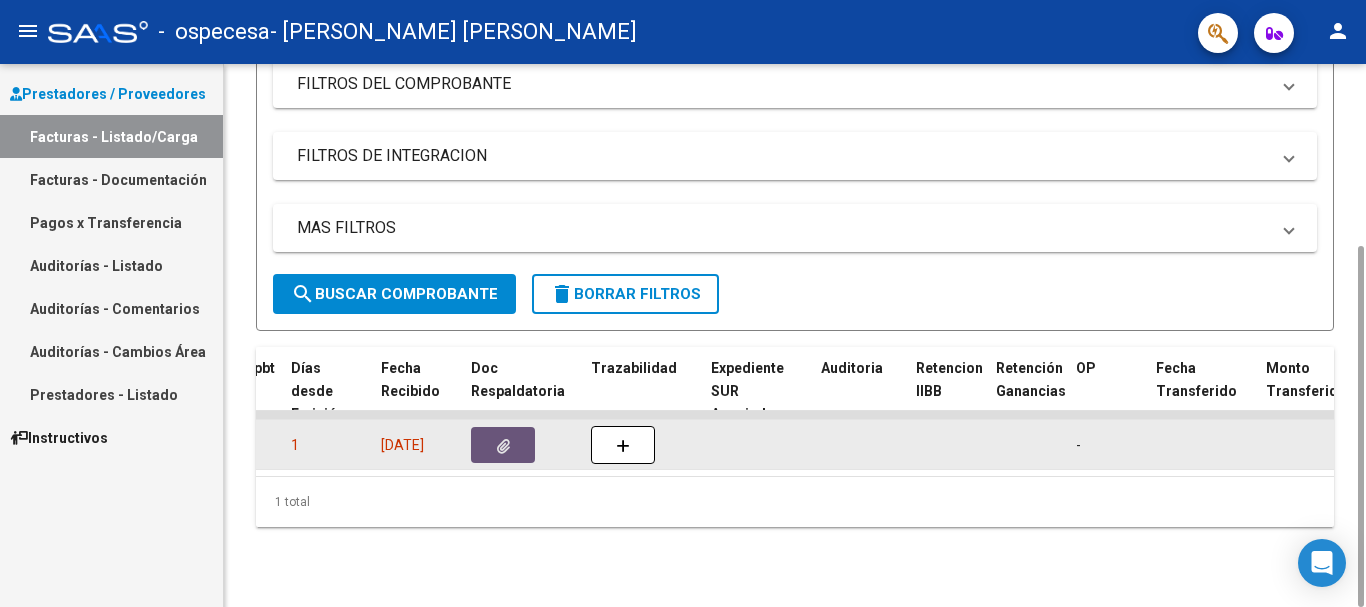 click 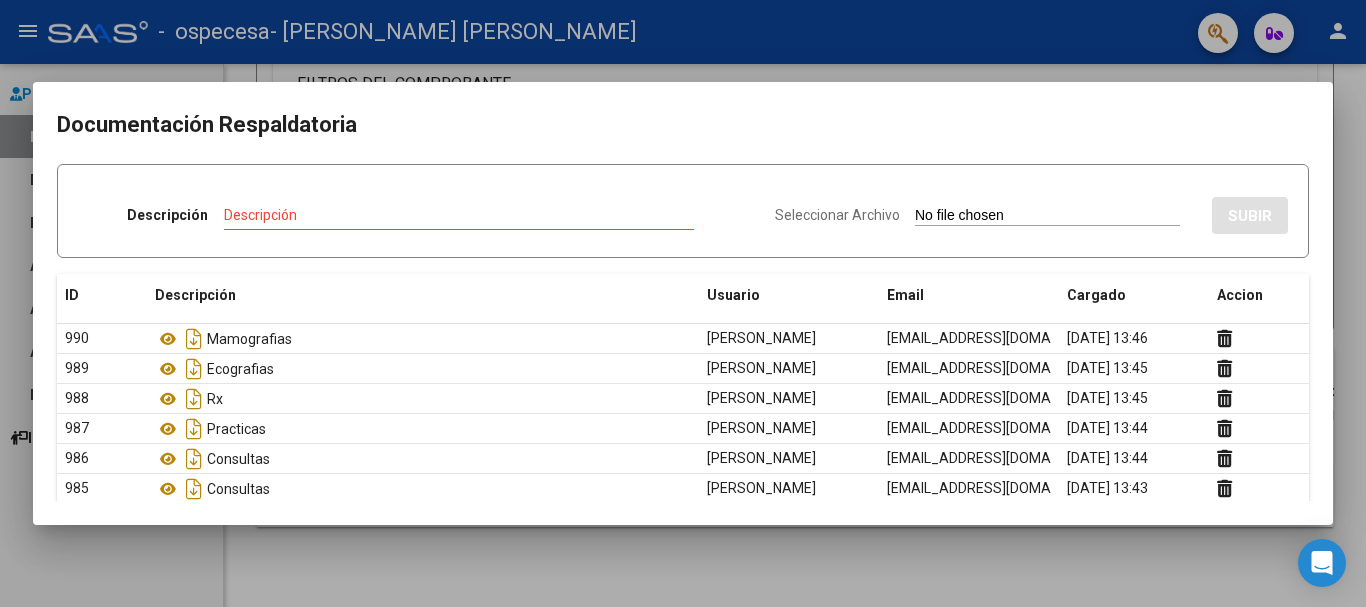 click at bounding box center [683, 303] 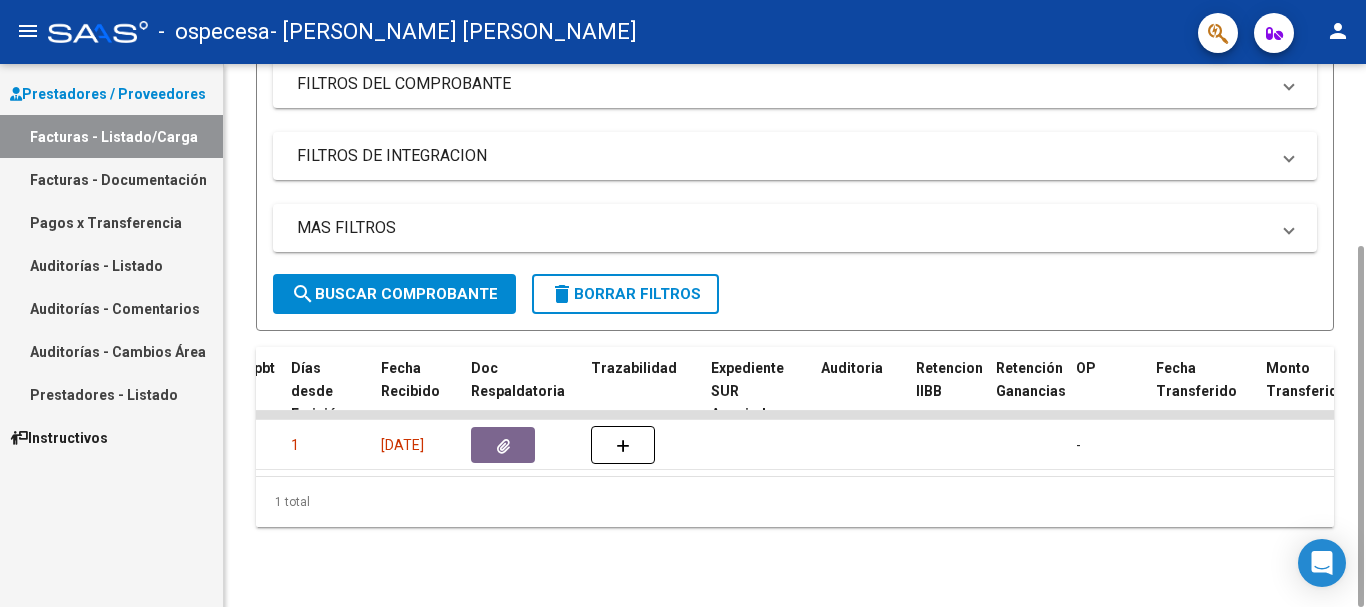 drag, startPoint x: 1365, startPoint y: 462, endPoint x: 1346, endPoint y: 492, distance: 35.510563 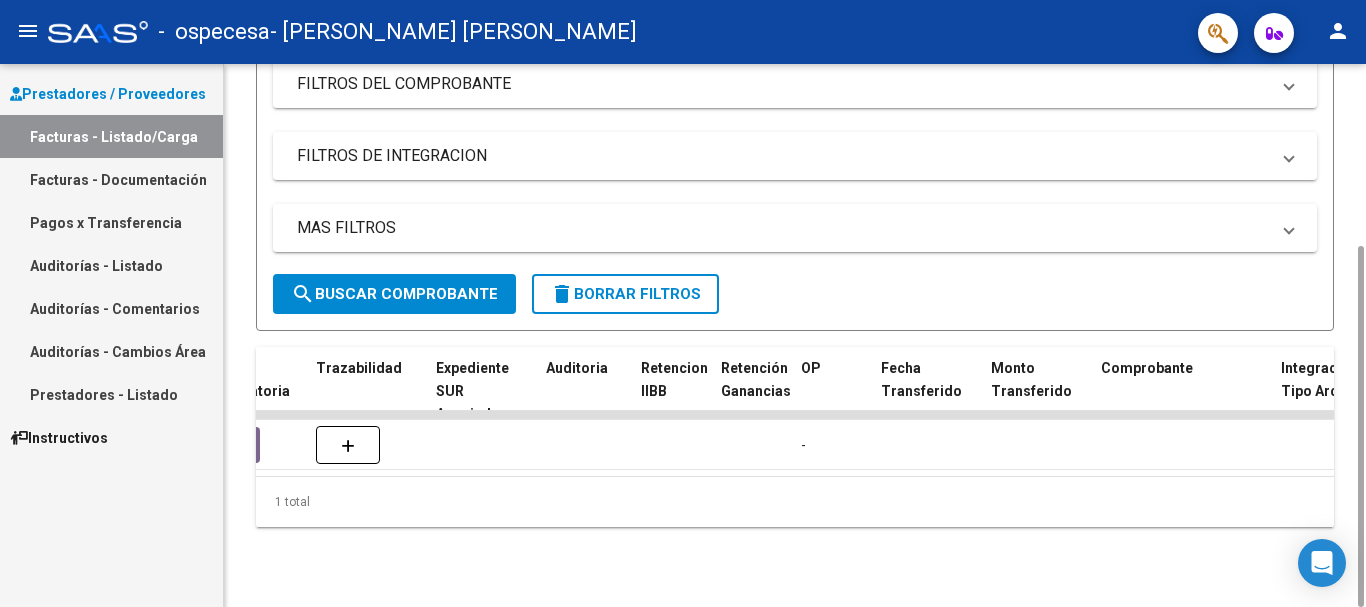 scroll, scrollTop: 0, scrollLeft: 1367, axis: horizontal 